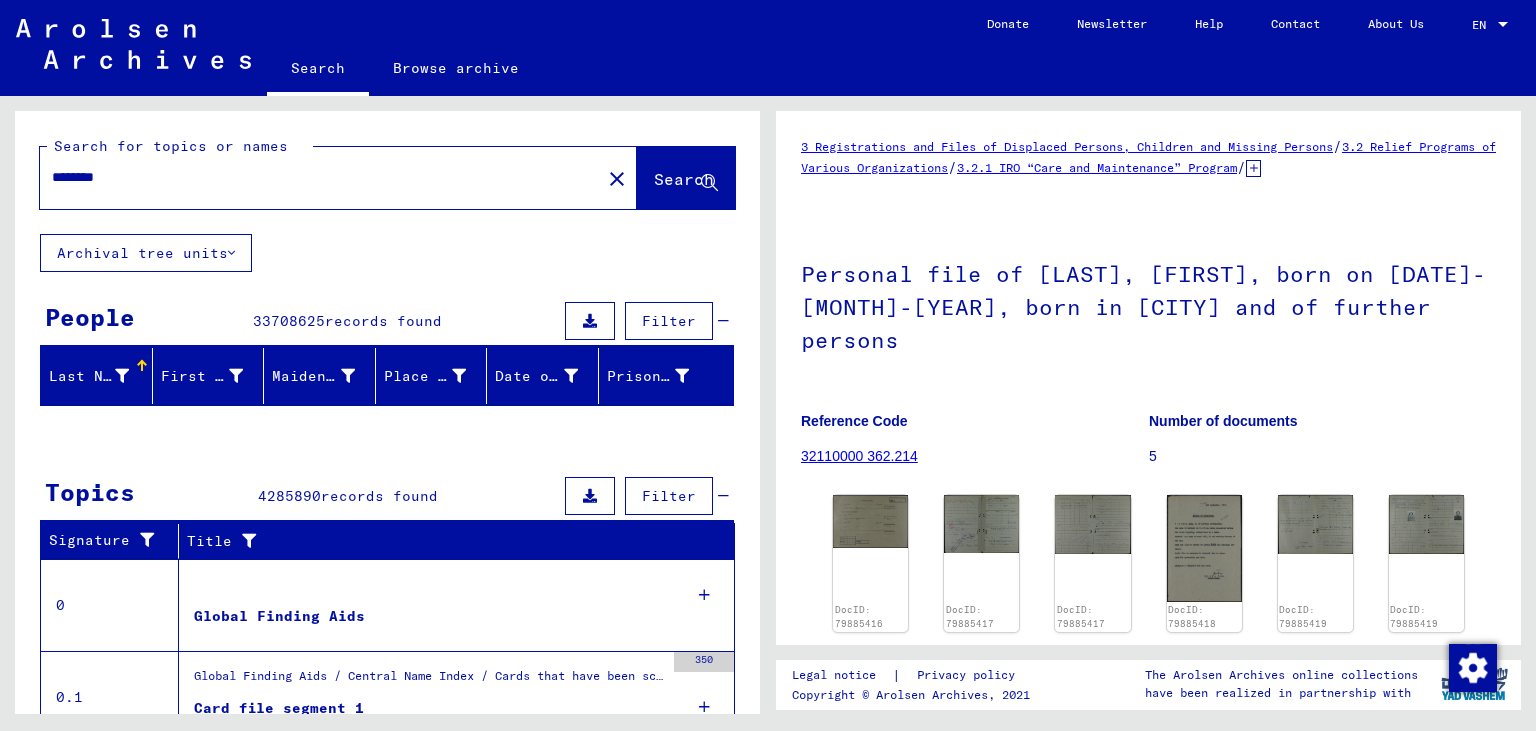 scroll, scrollTop: 0, scrollLeft: 0, axis: both 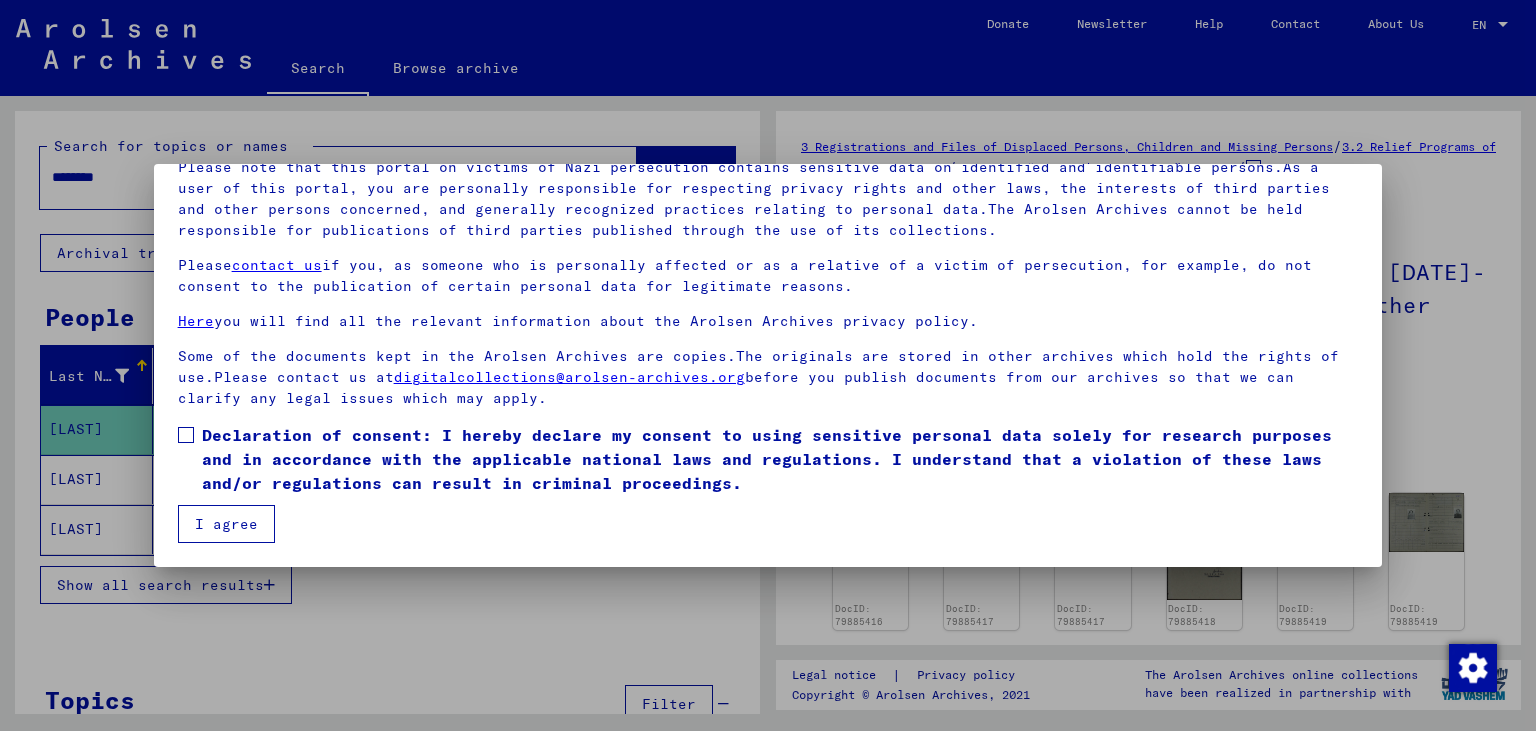 click at bounding box center [186, 435] 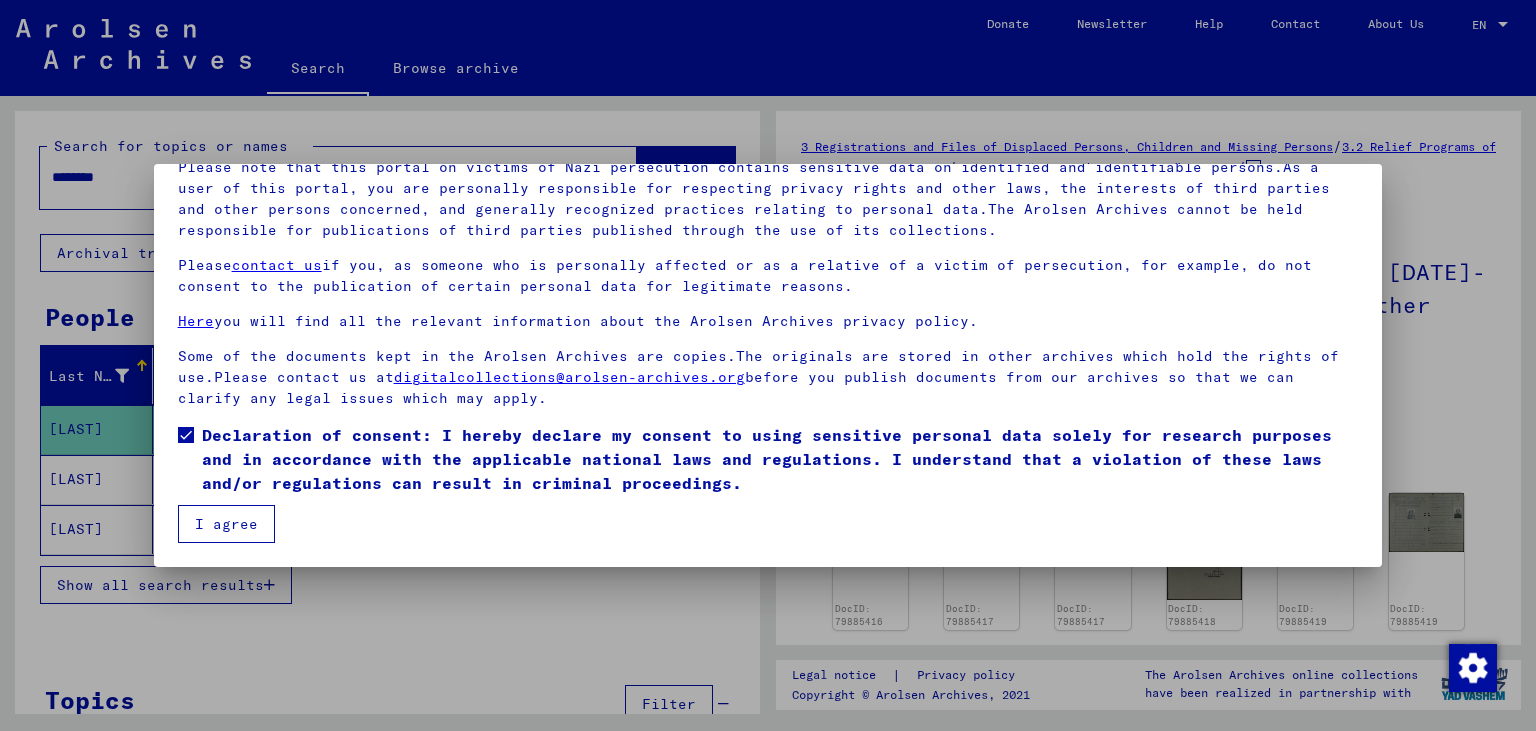 click on "I agree" at bounding box center (226, 524) 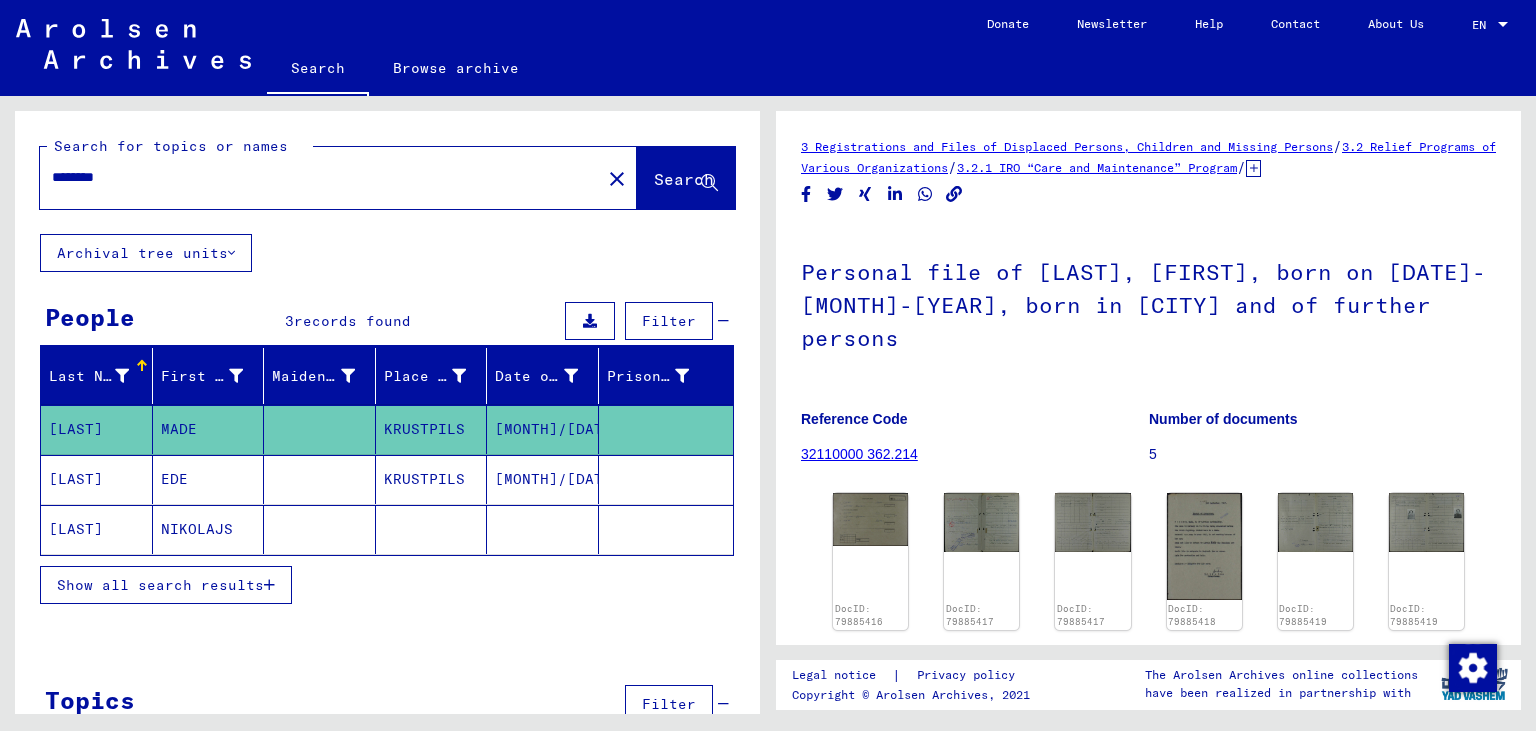 drag, startPoint x: 130, startPoint y: 176, endPoint x: 0, endPoint y: 133, distance: 136.92699 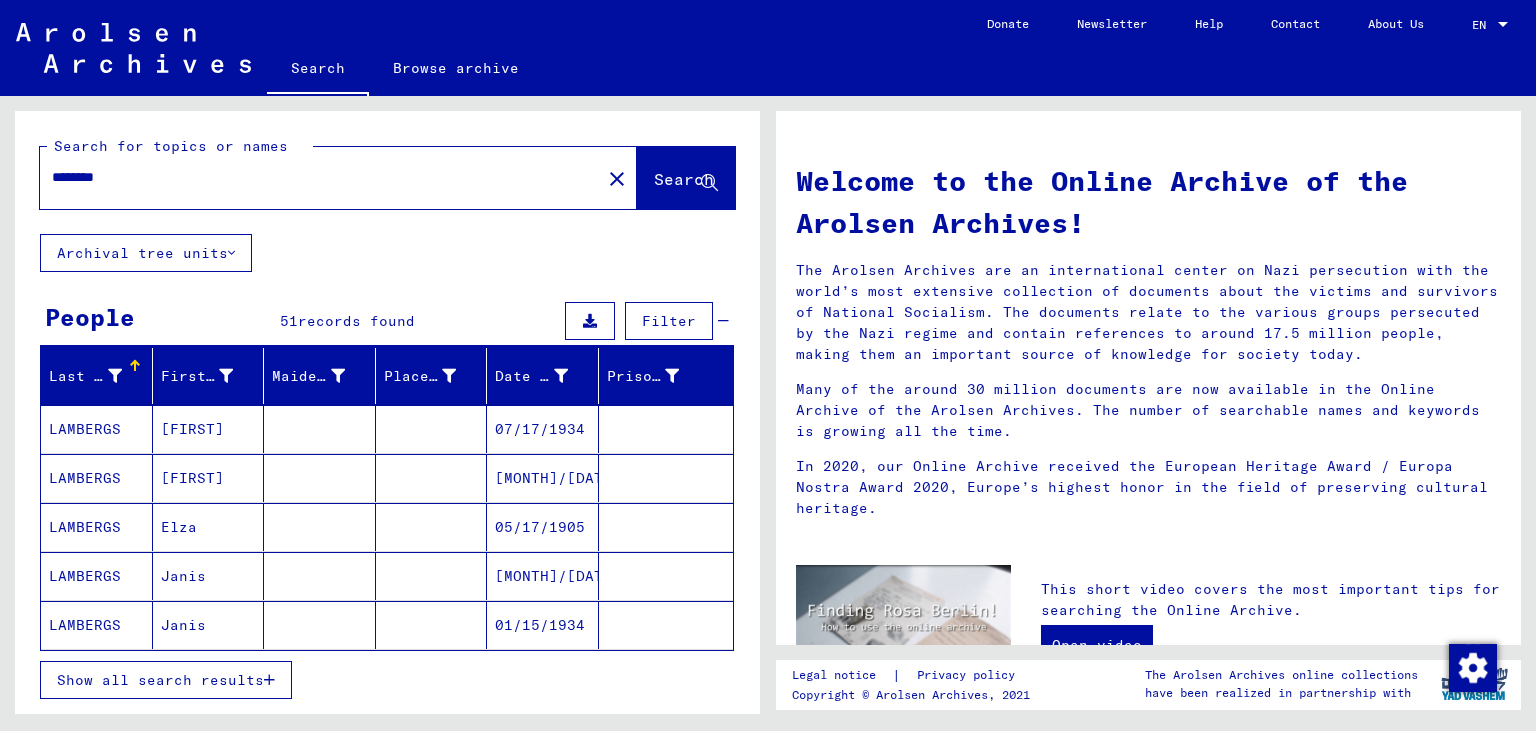 click on "LAMBERGS" at bounding box center (97, 576) 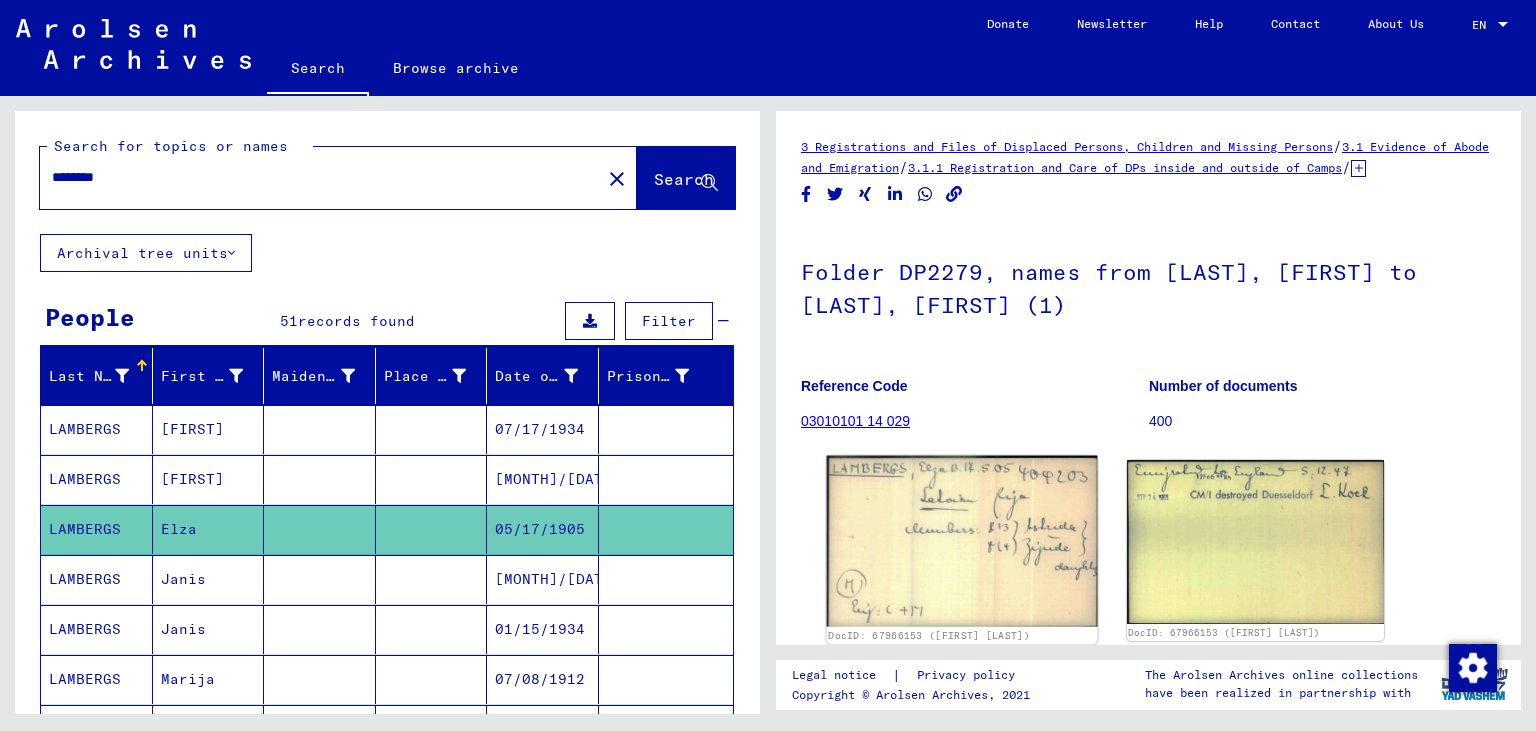 click 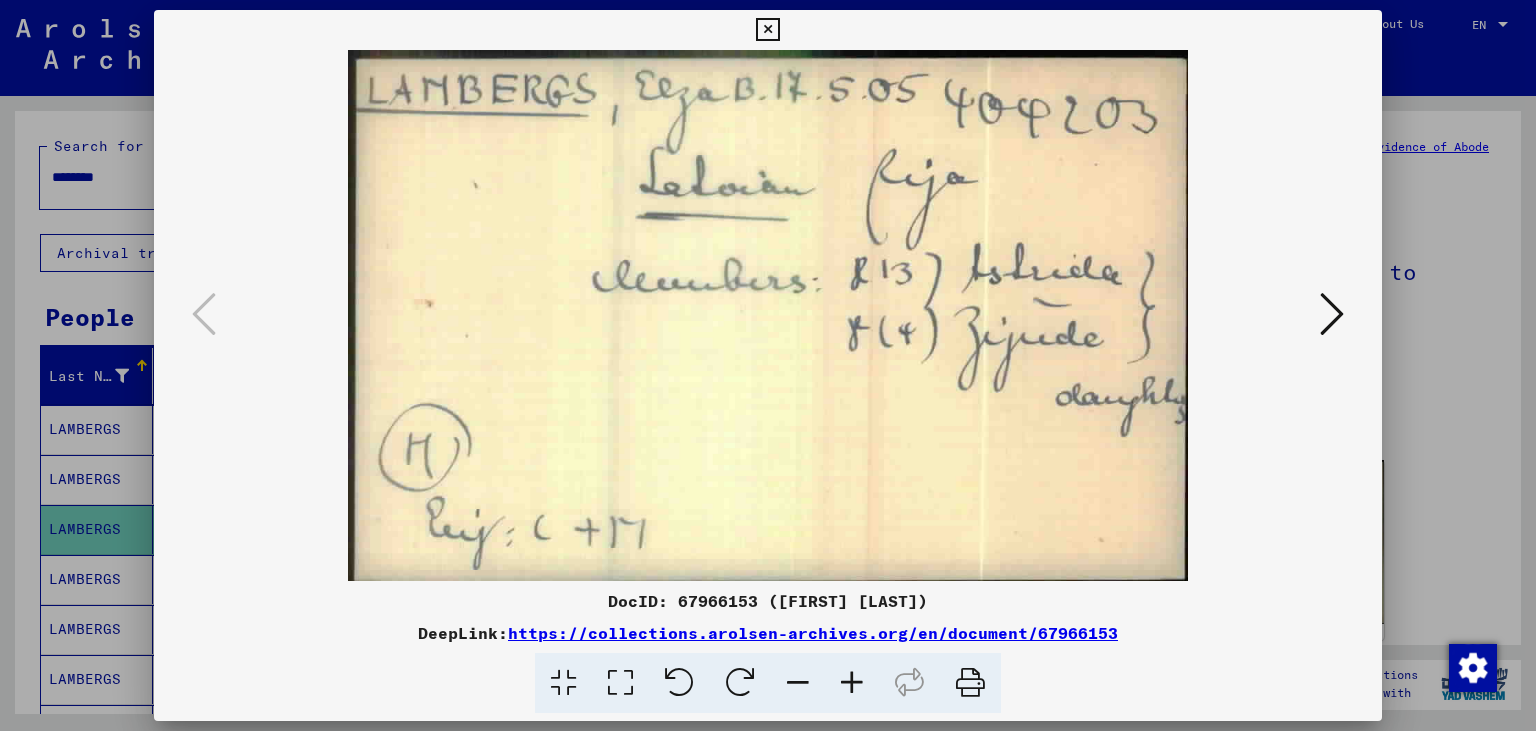 click at bounding box center (1332, 314) 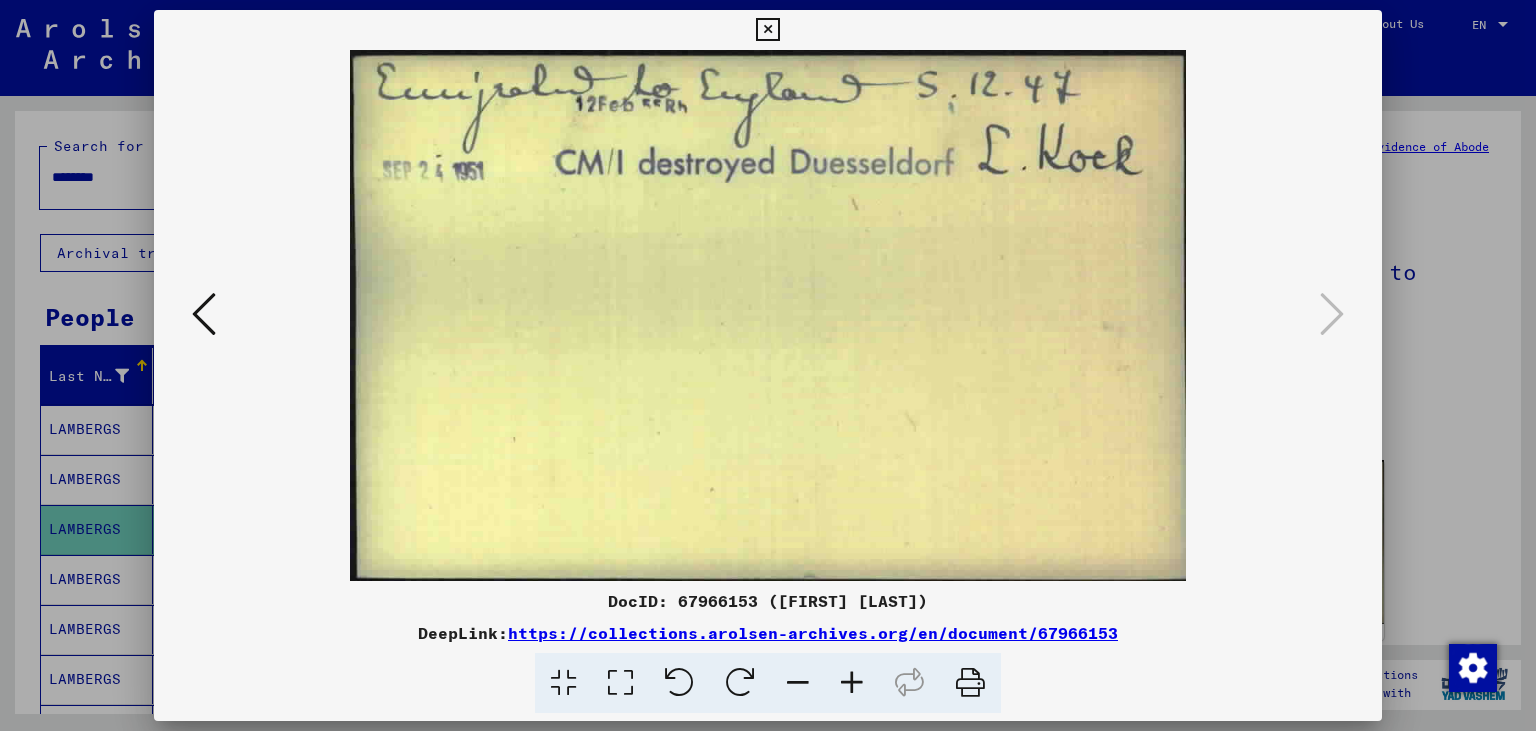 click at bounding box center (767, 30) 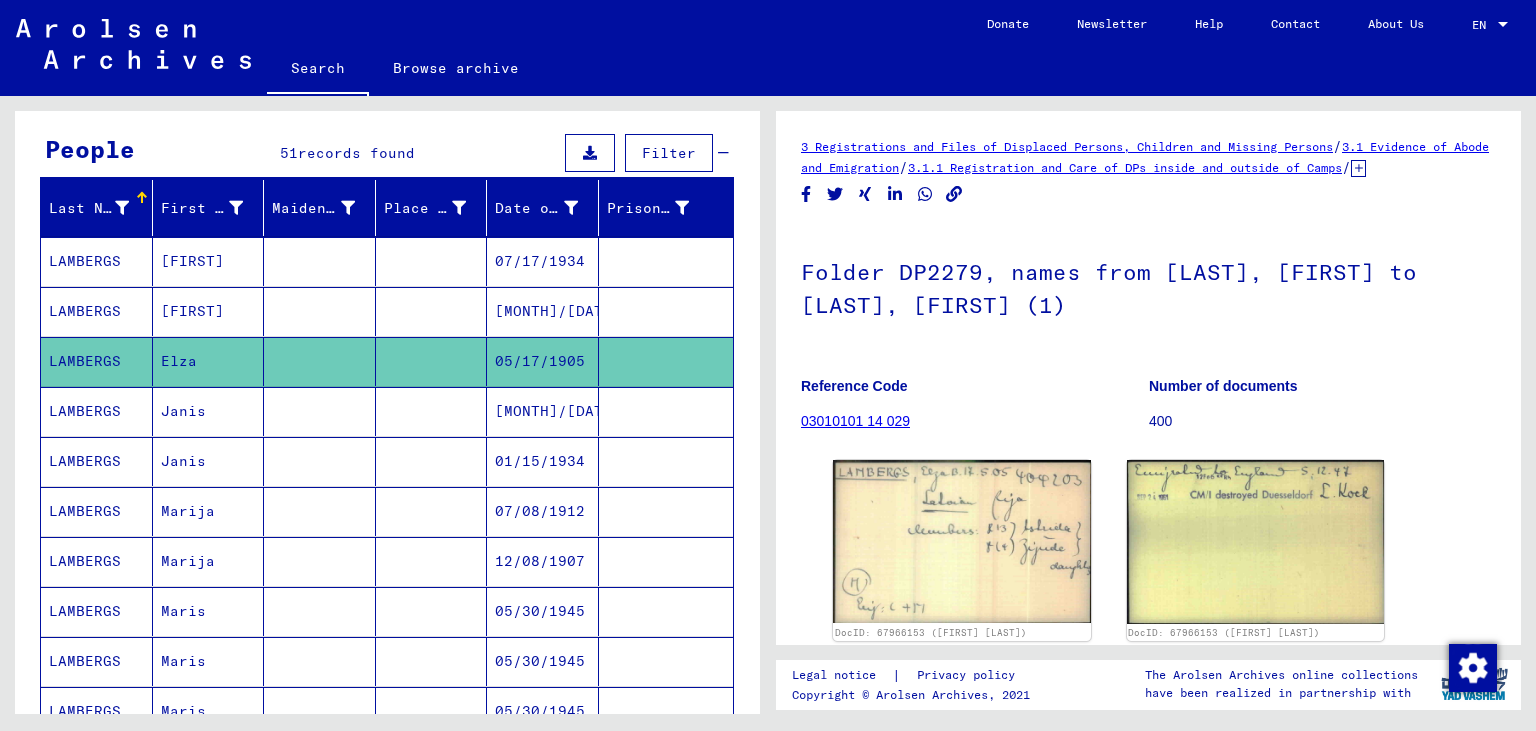 scroll, scrollTop: 220, scrollLeft: 0, axis: vertical 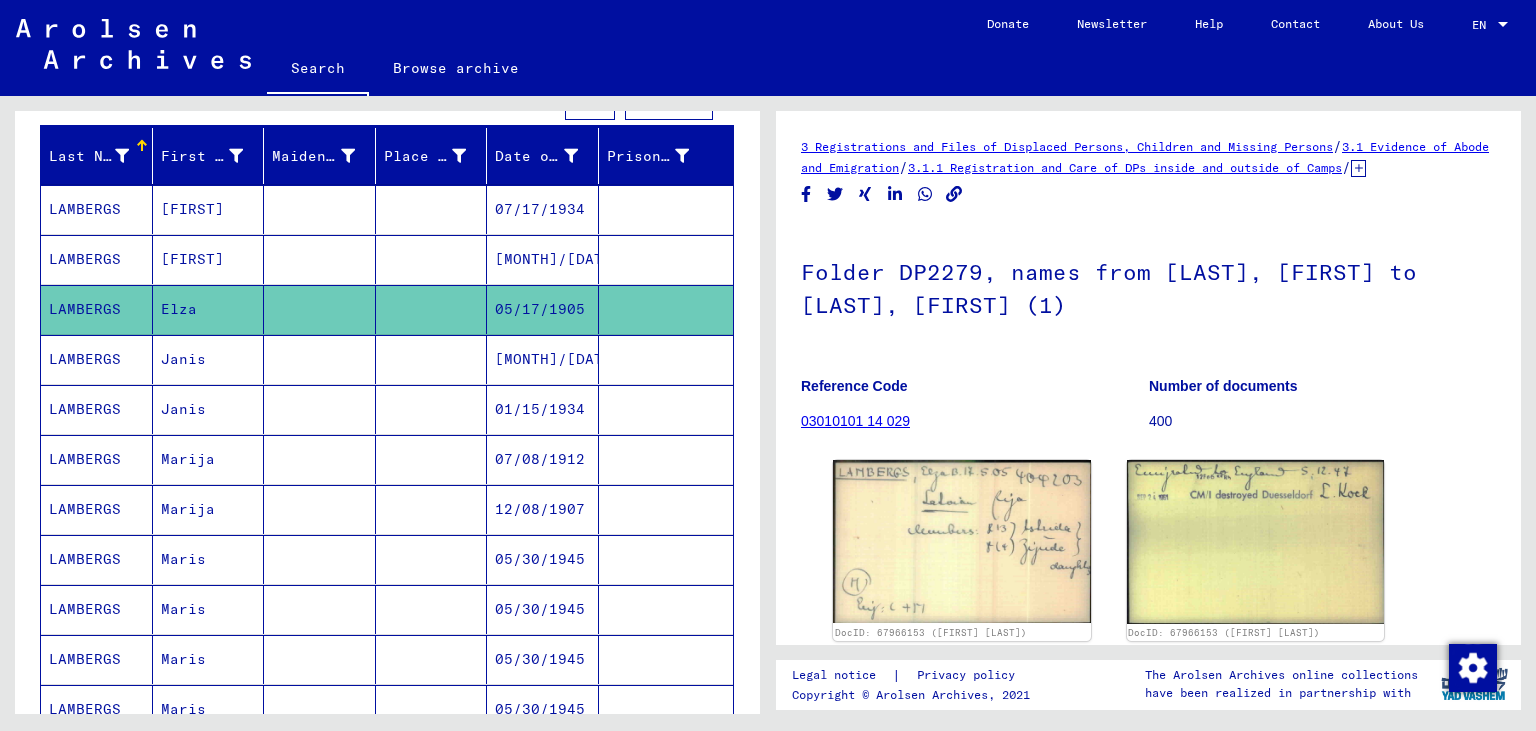 click on "LAMBERGS" at bounding box center (97, 559) 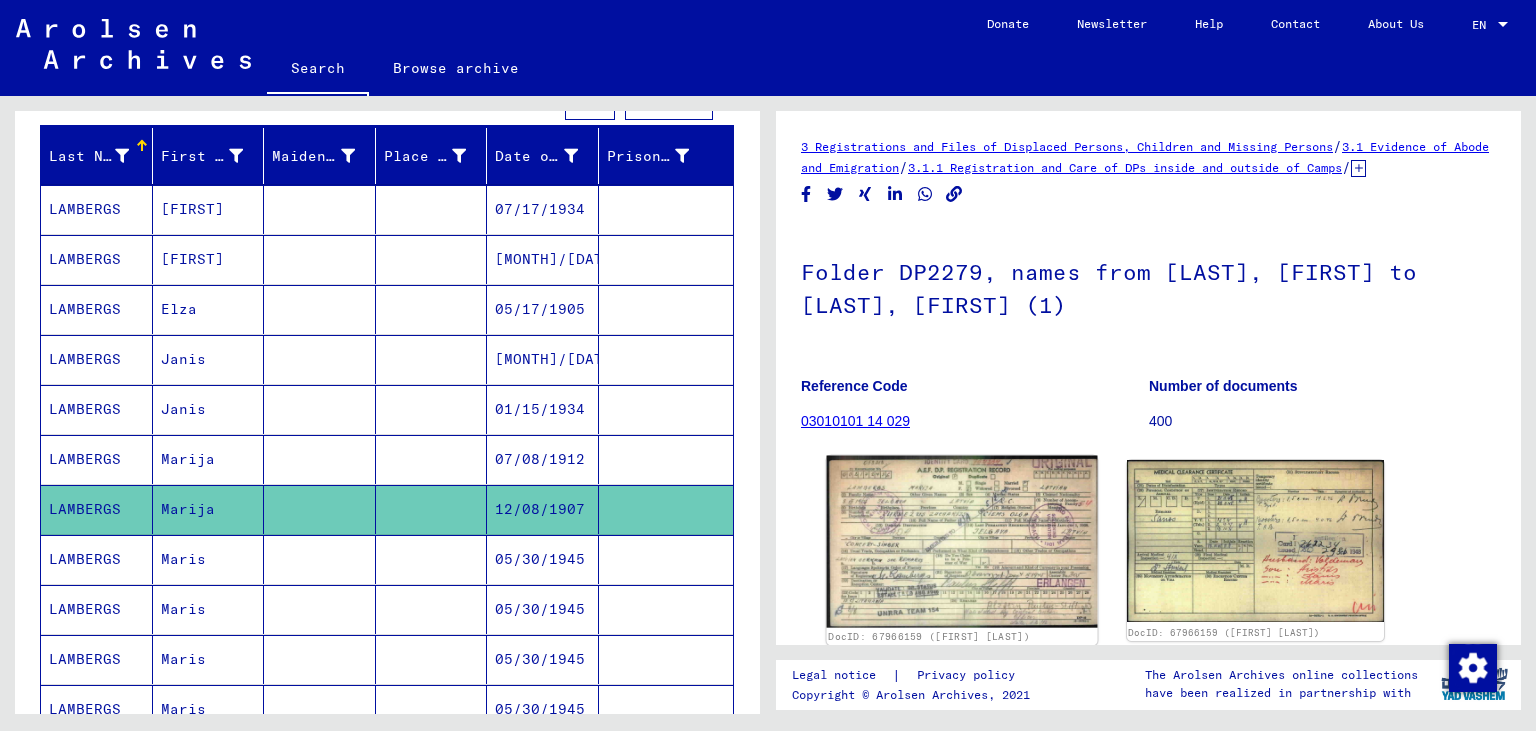click 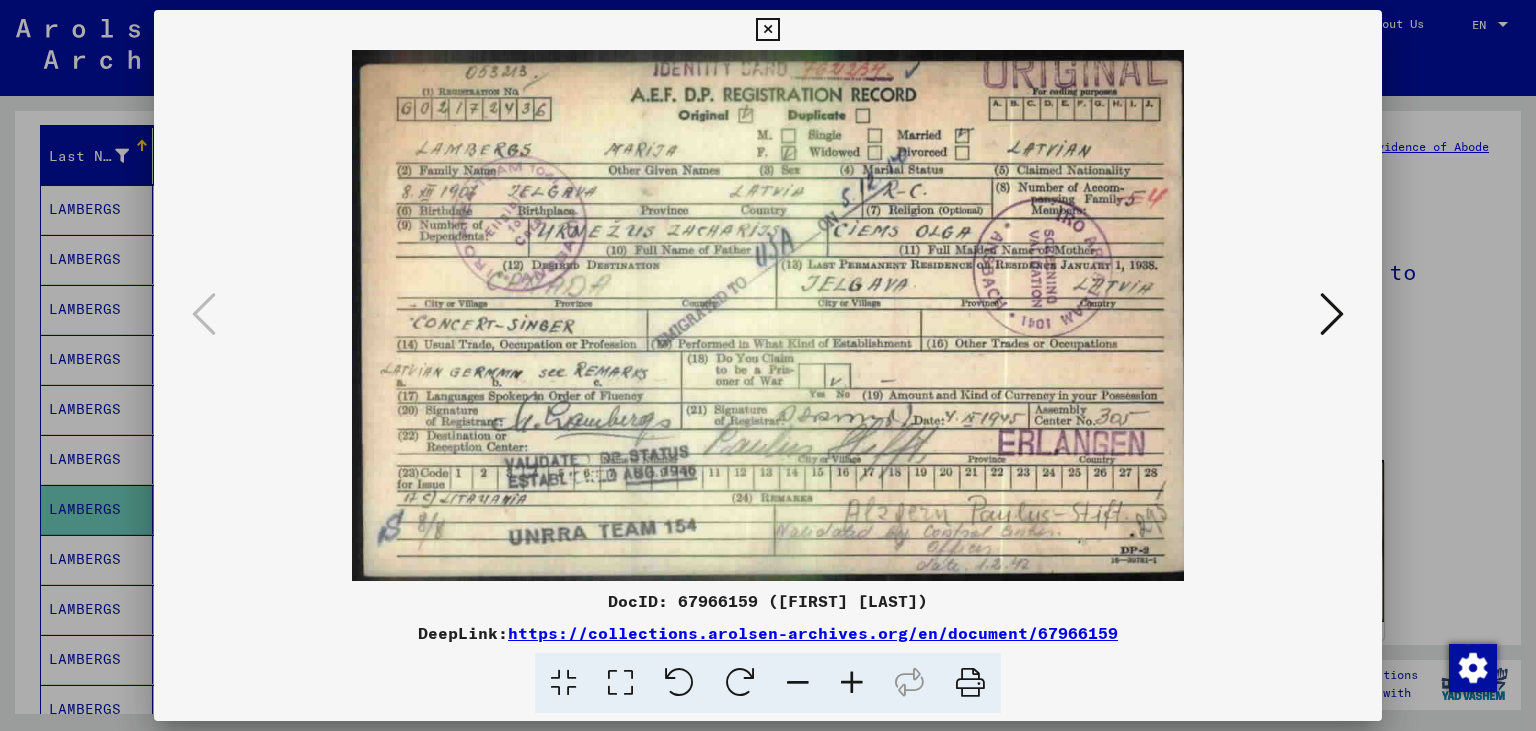click at bounding box center (767, 30) 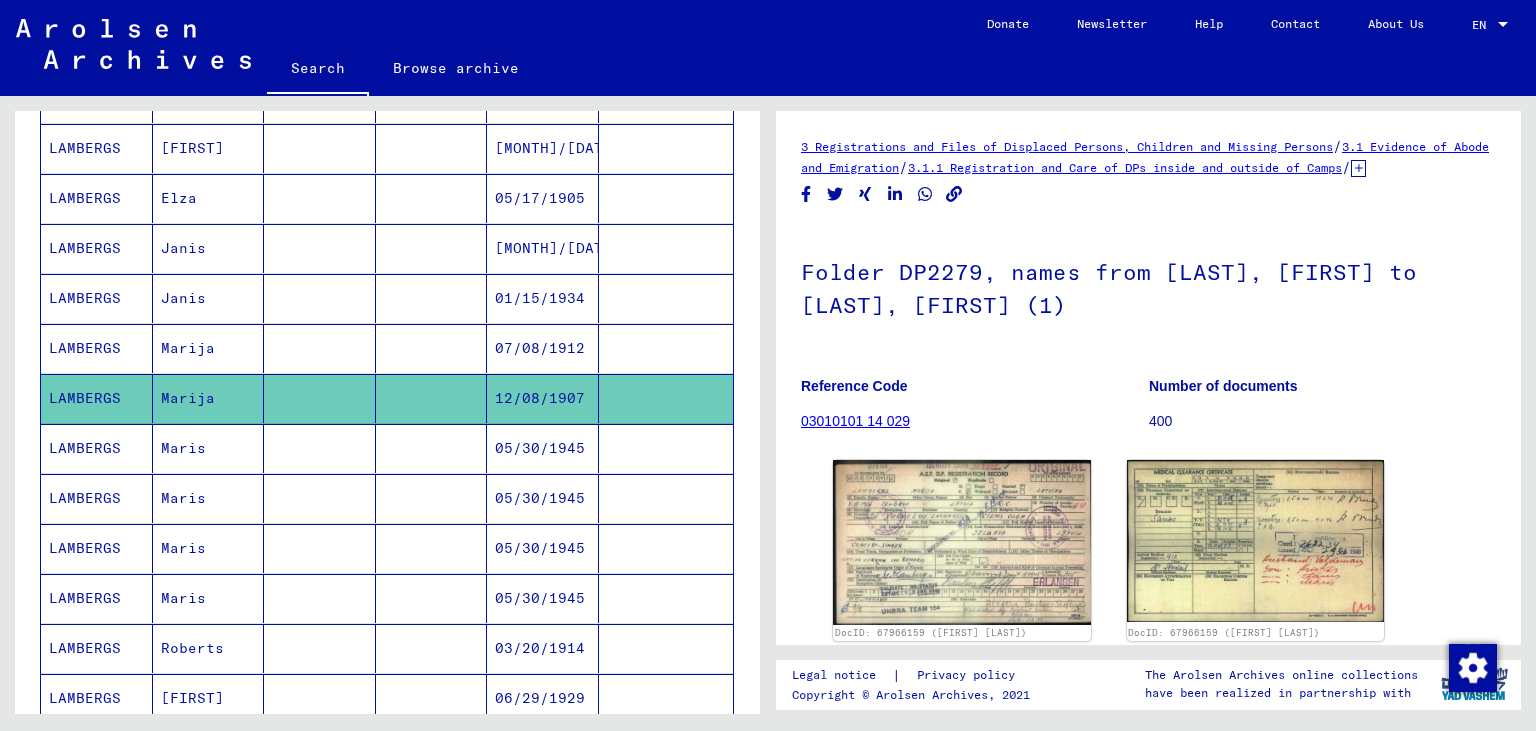scroll, scrollTop: 441, scrollLeft: 0, axis: vertical 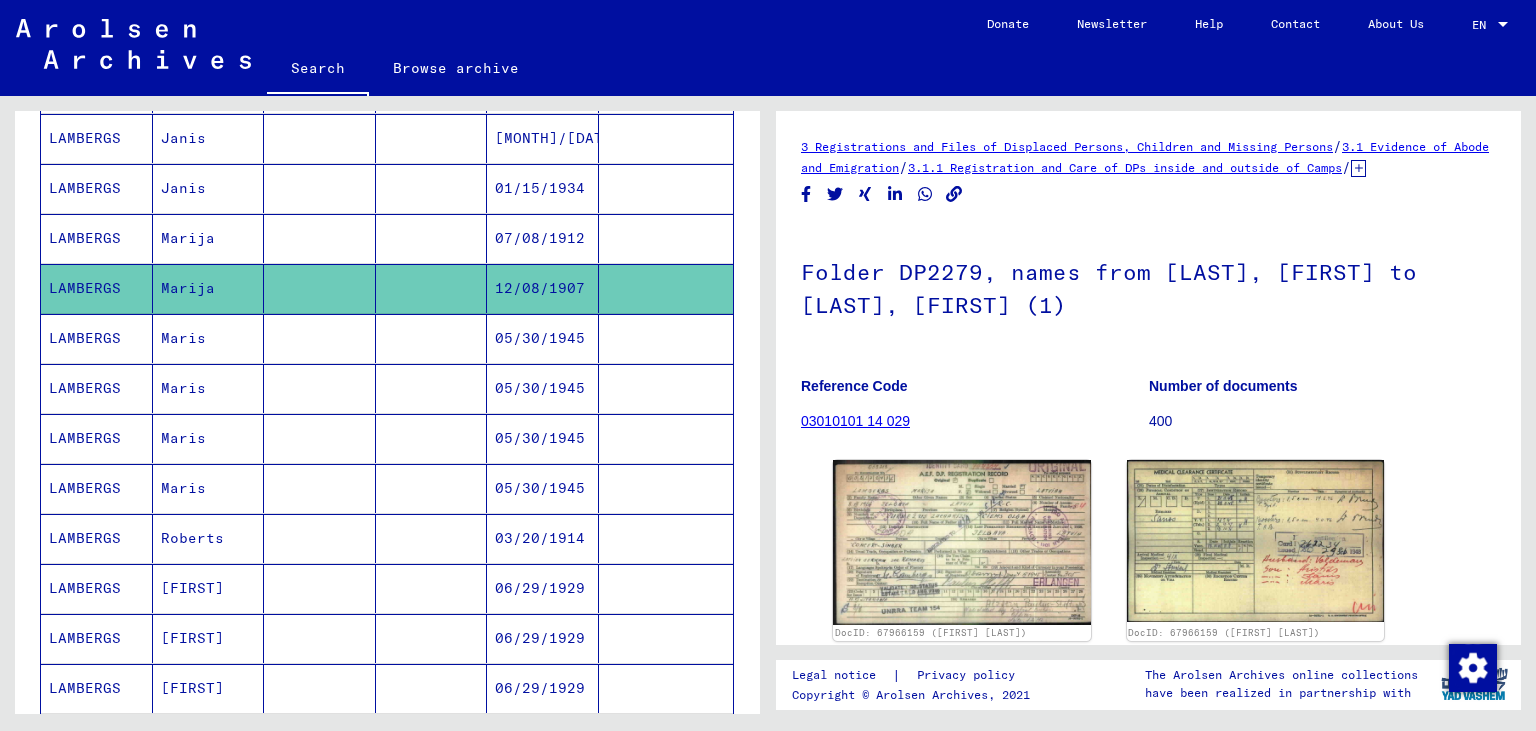 click on "LAMBERGS" at bounding box center [97, 588] 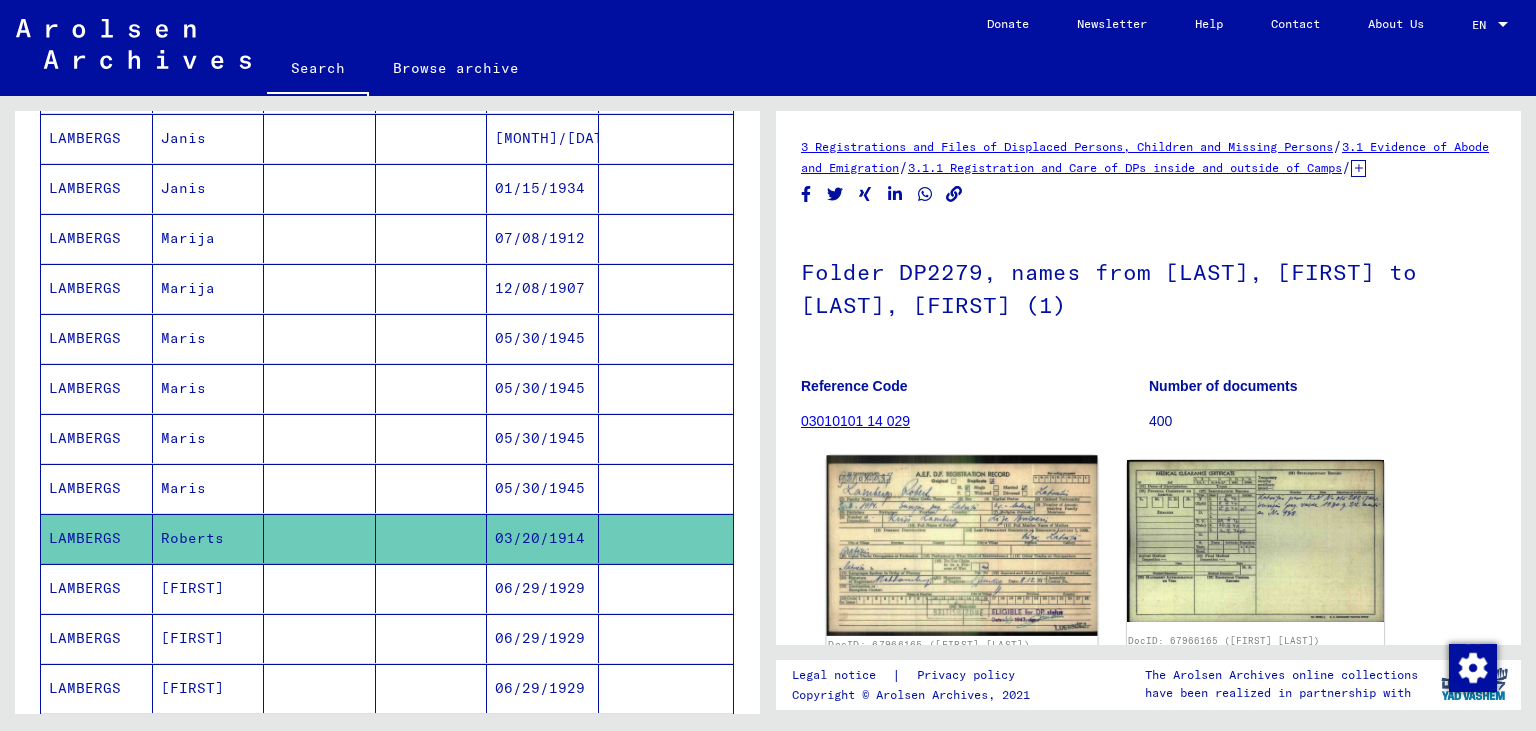 click 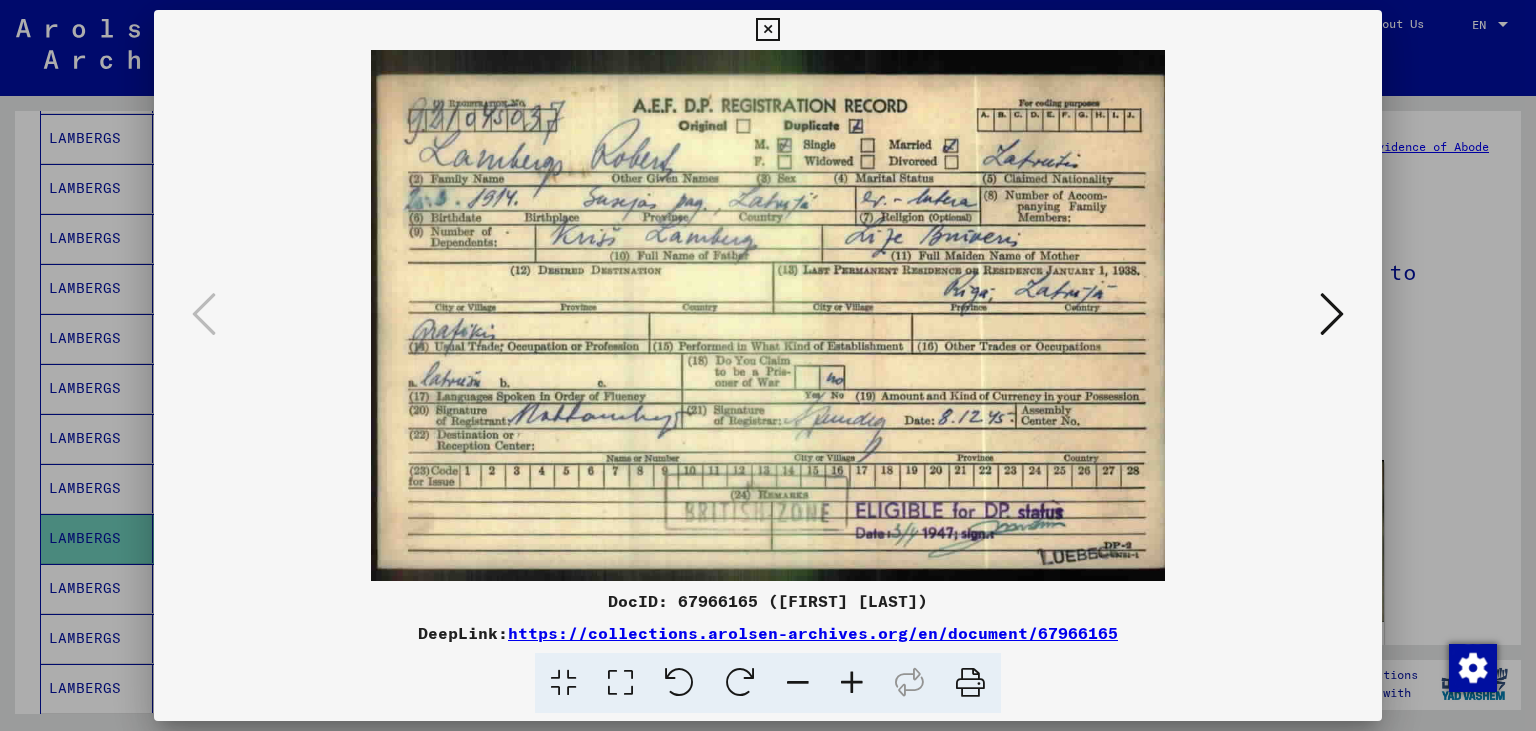 click at bounding box center (767, 30) 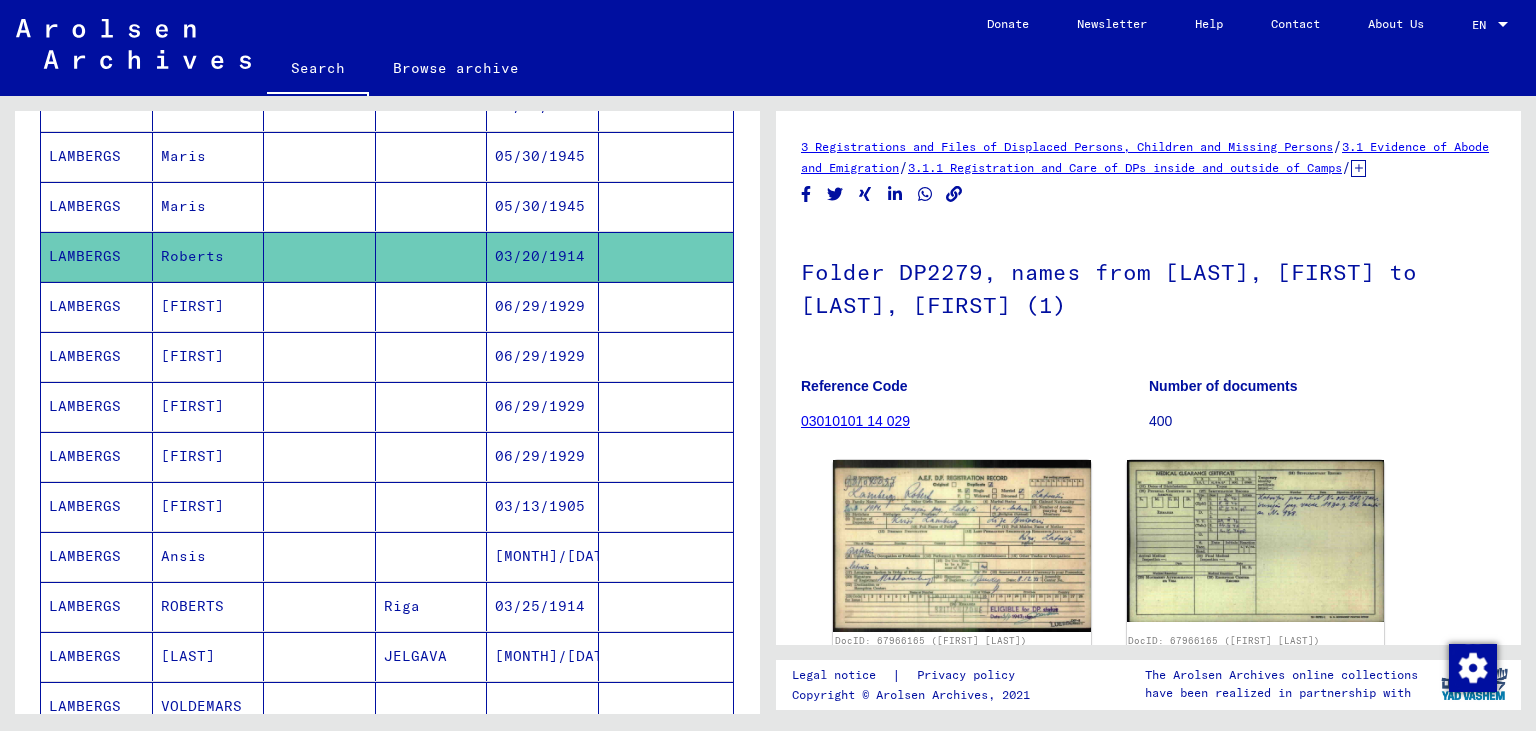 scroll, scrollTop: 772, scrollLeft: 0, axis: vertical 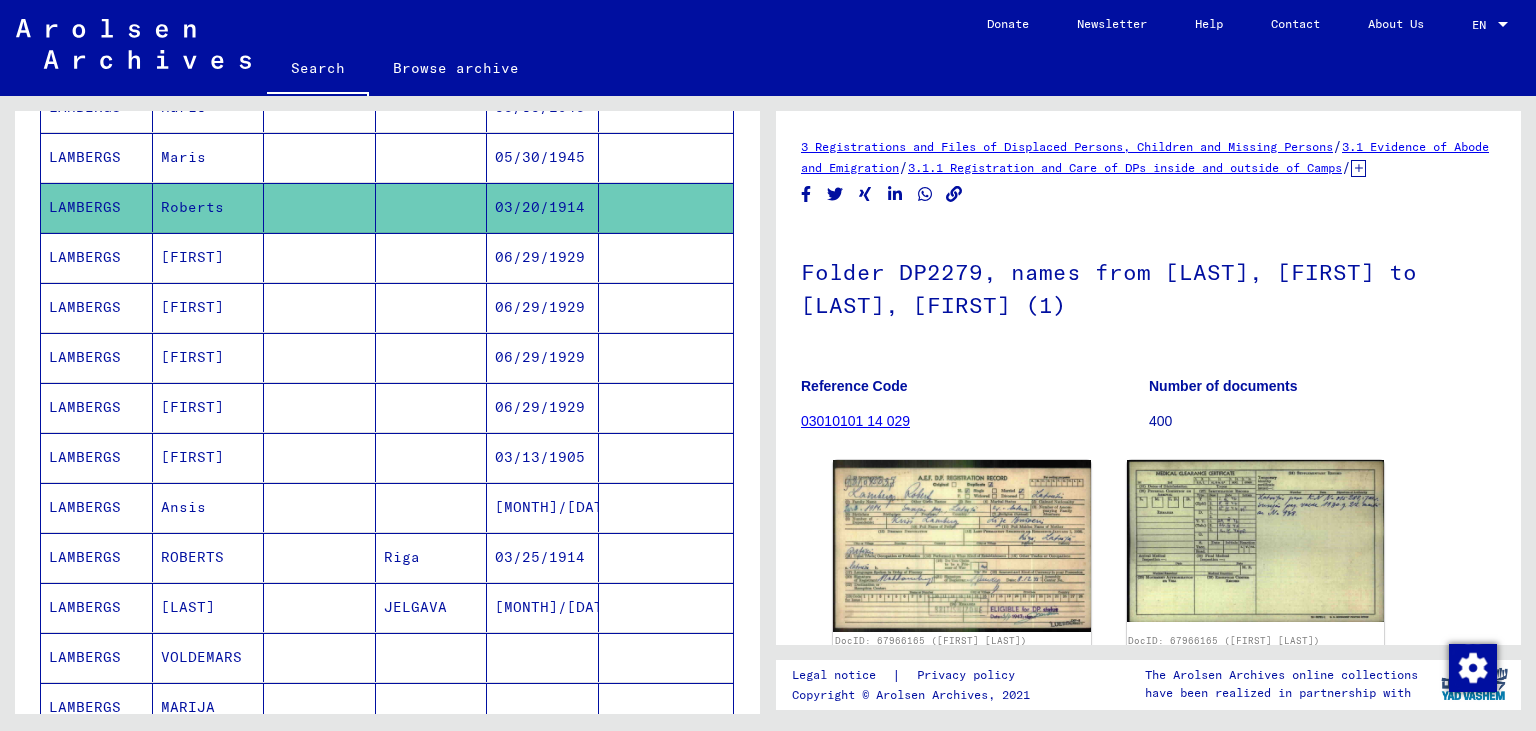 click on "LAMBERGS" at bounding box center [97, 307] 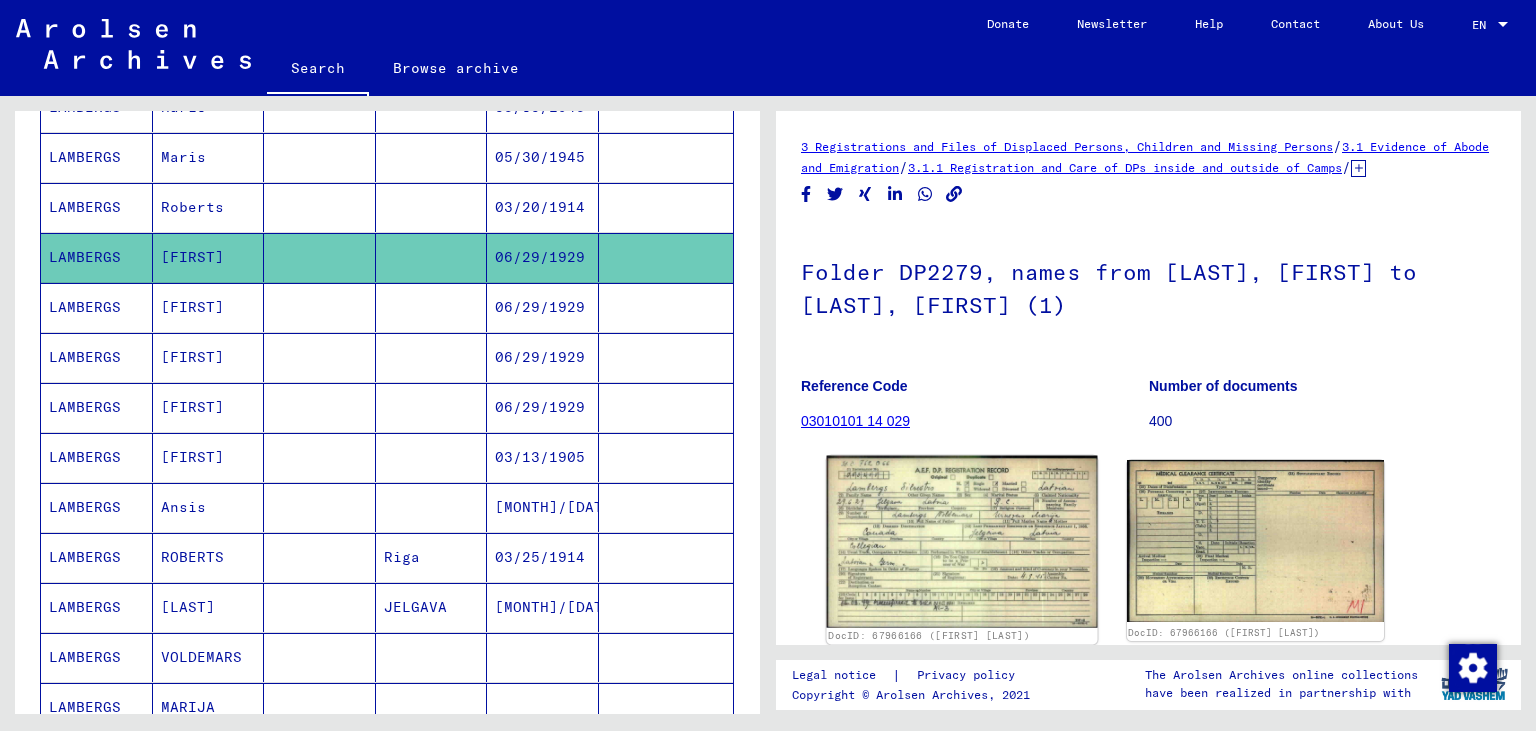 click 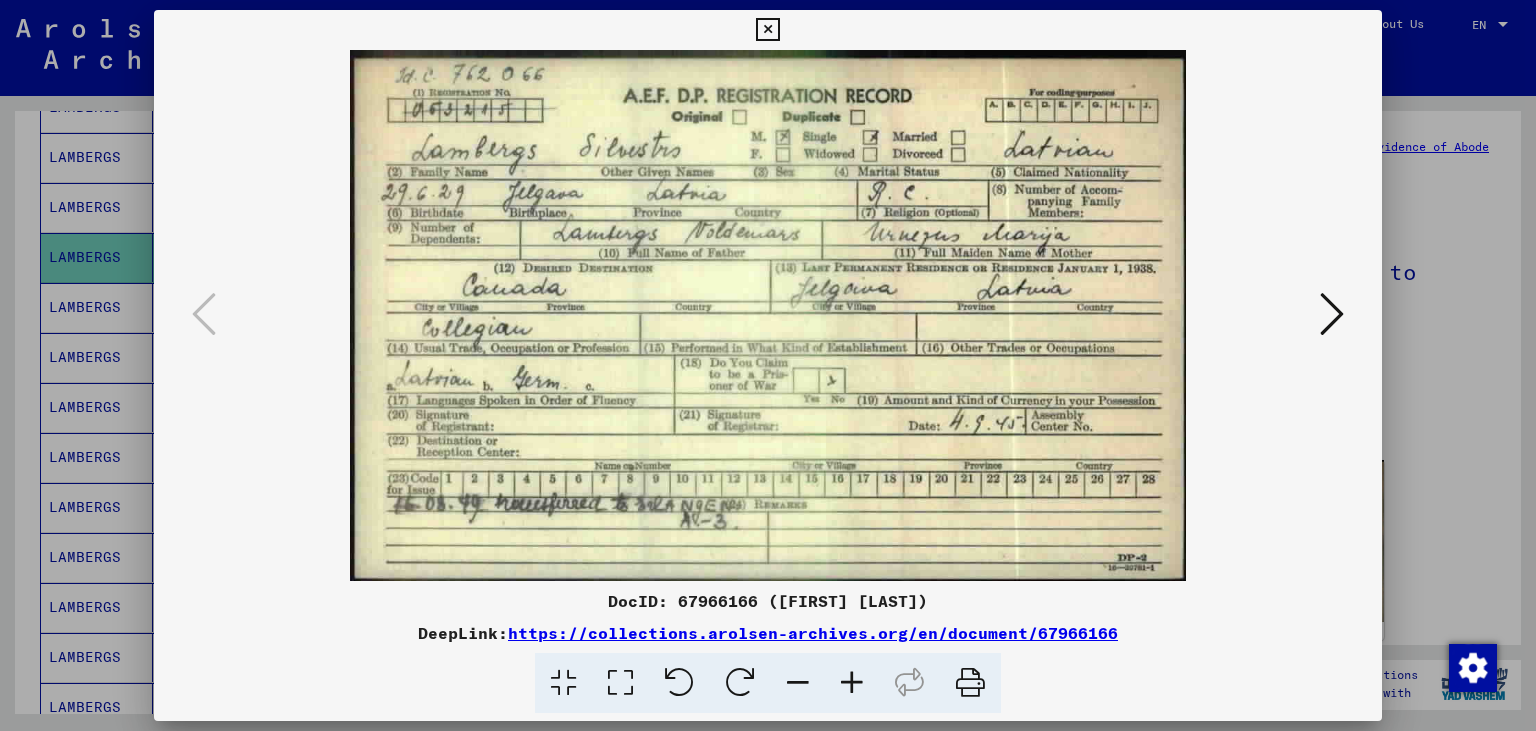 click at bounding box center [767, 30] 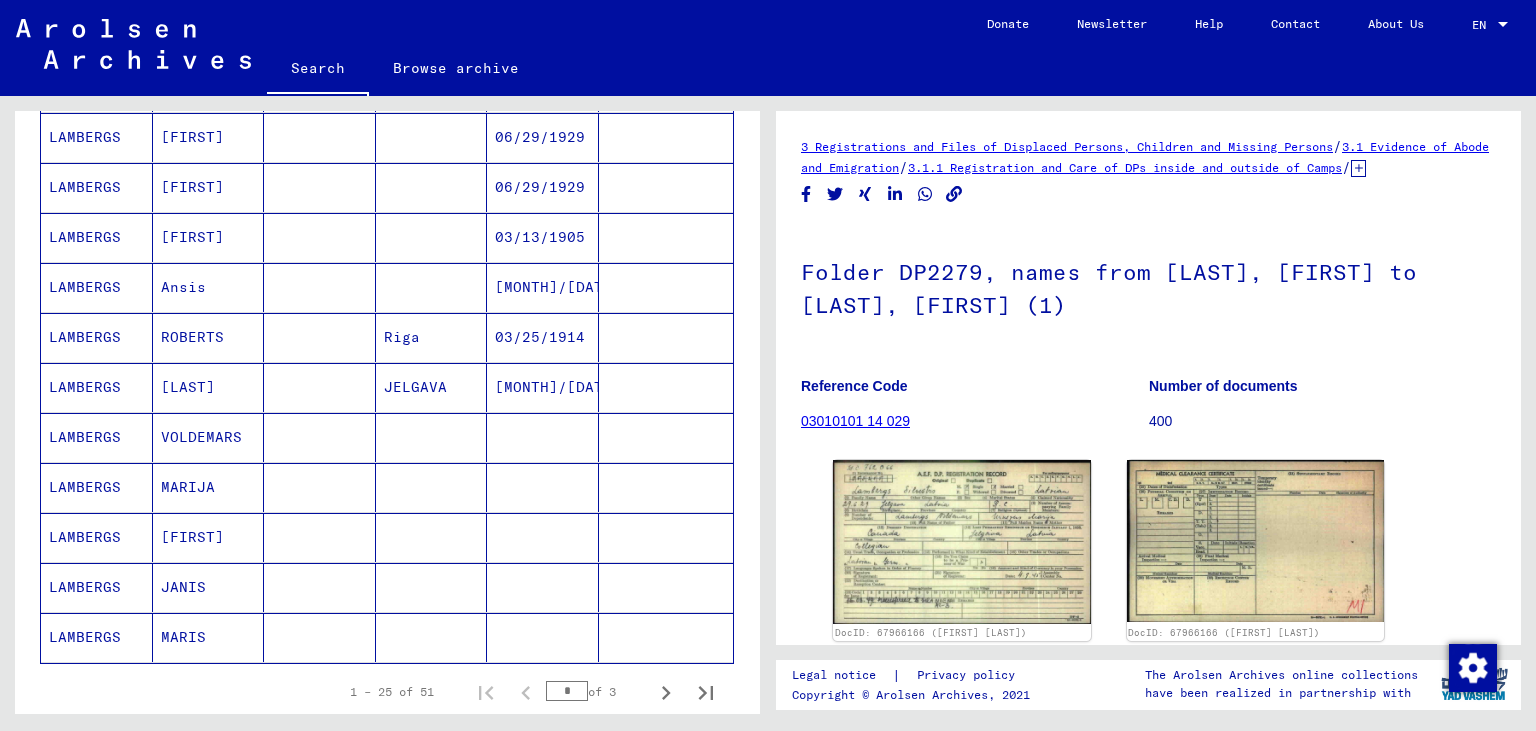 scroll, scrollTop: 993, scrollLeft: 0, axis: vertical 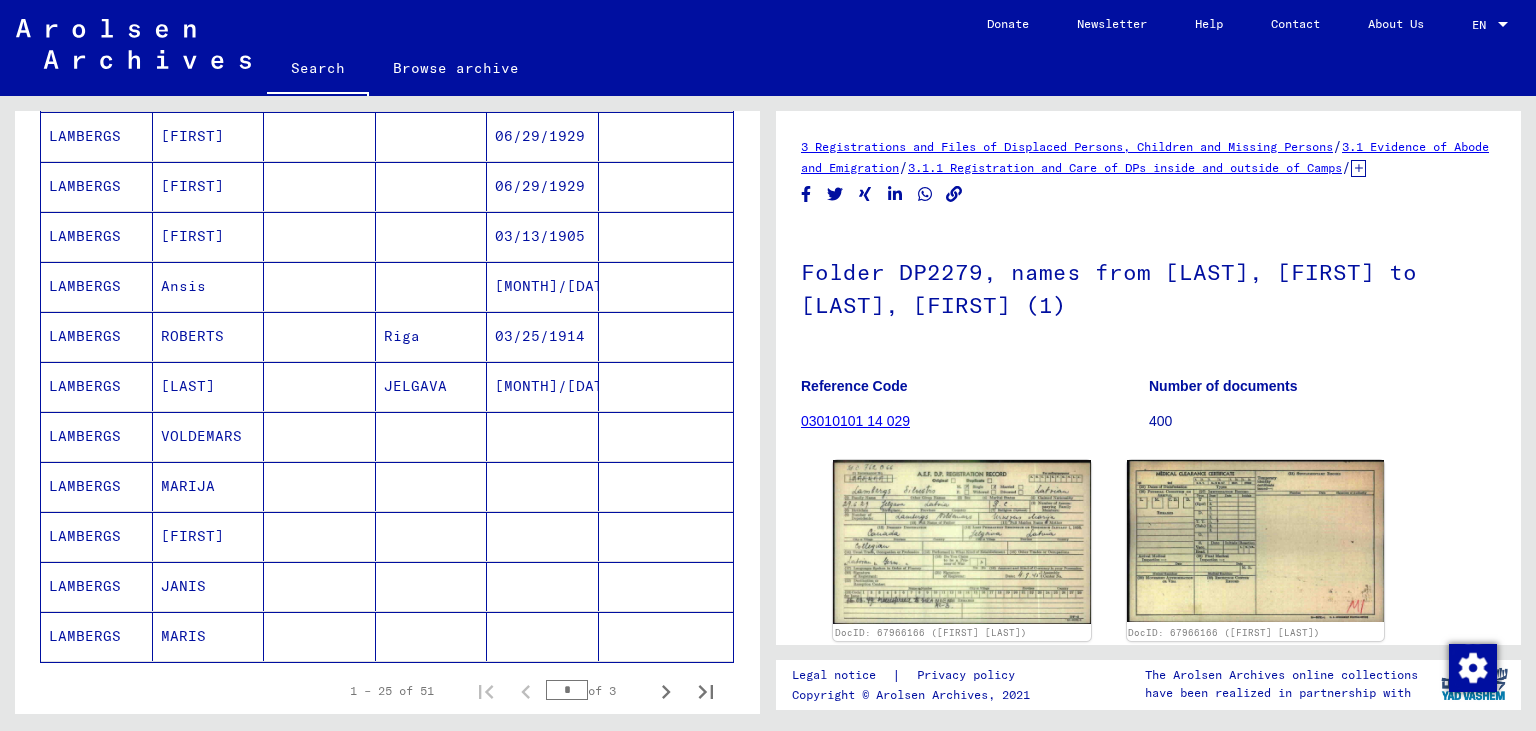 click on "LAMBERGS" at bounding box center (97, 486) 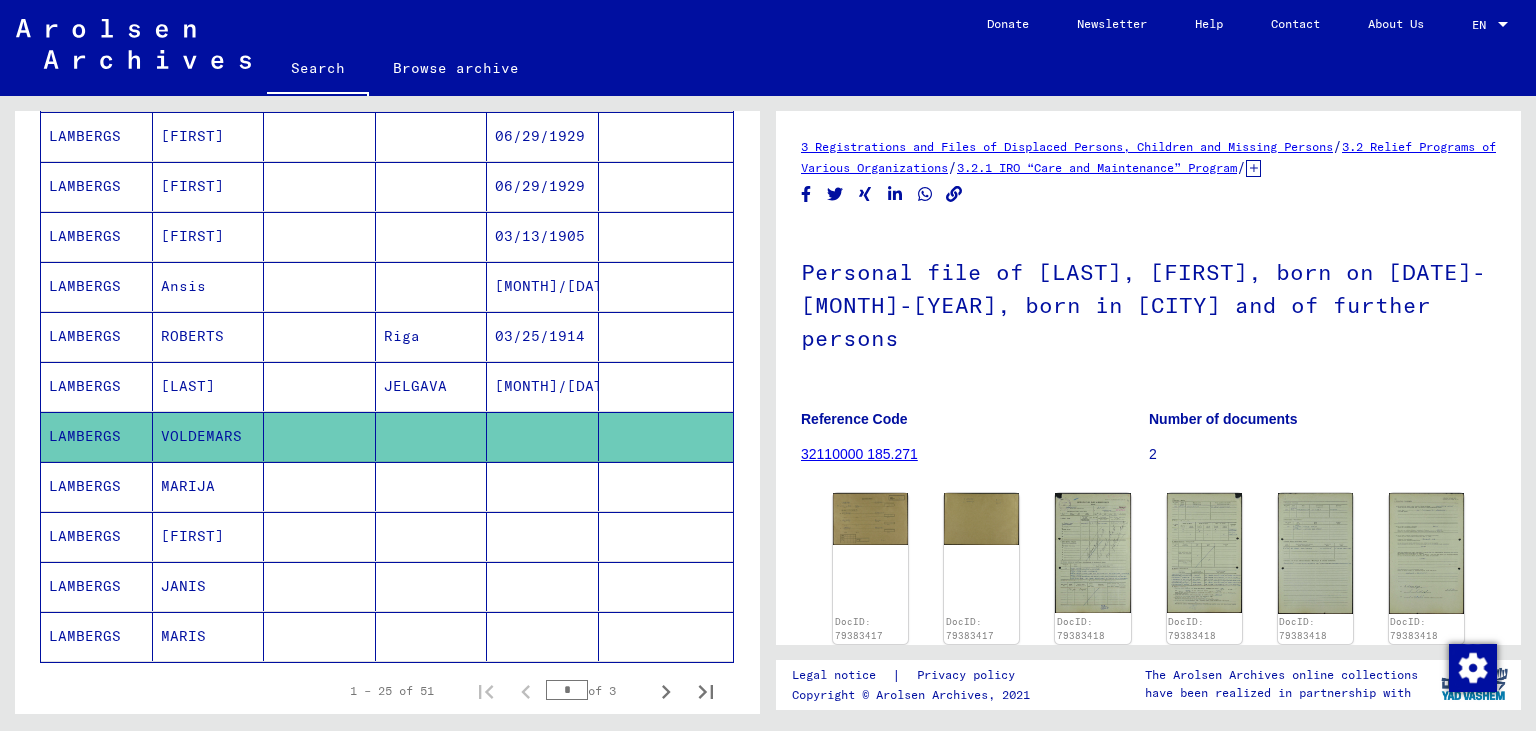 click on "LAMBERGS" at bounding box center (97, 636) 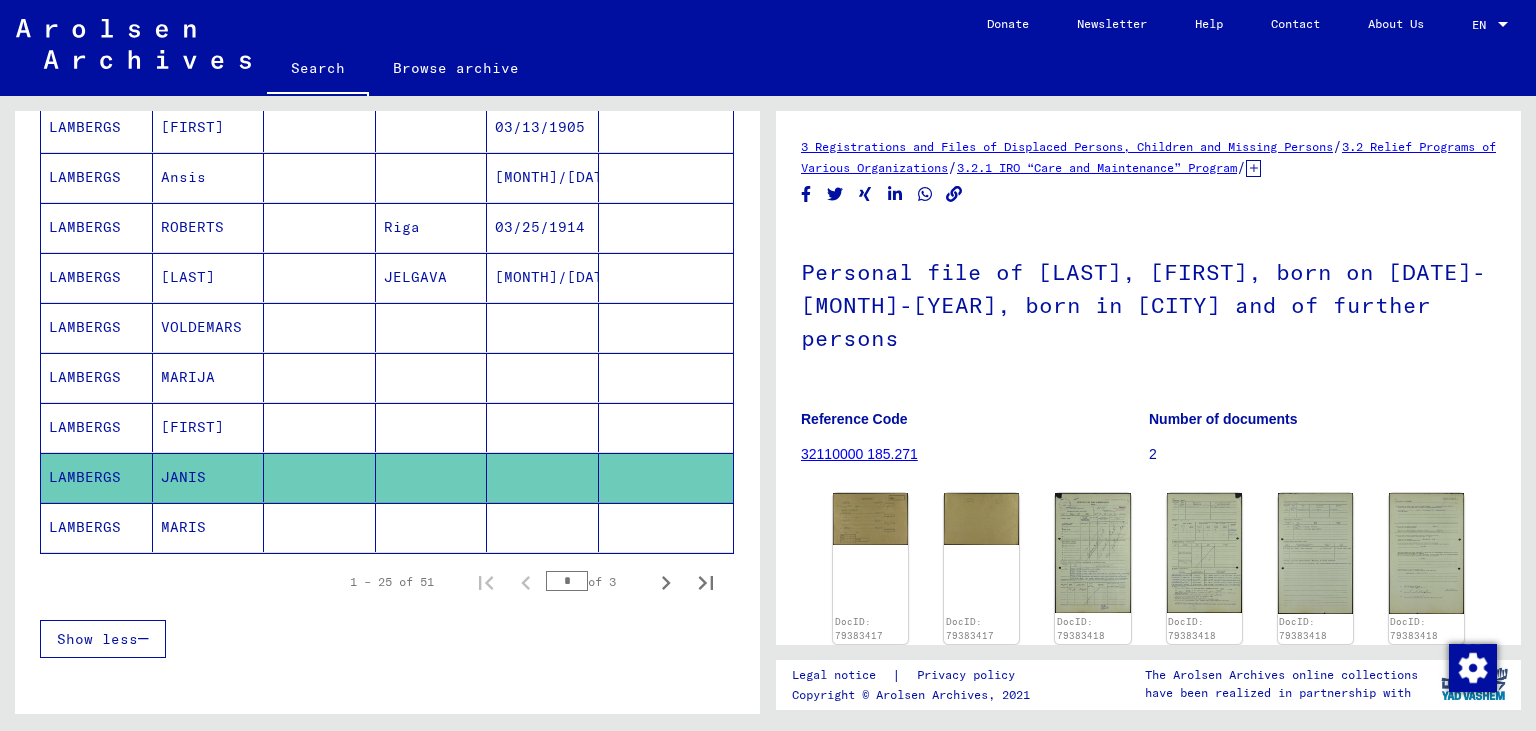 scroll, scrollTop: 1104, scrollLeft: 0, axis: vertical 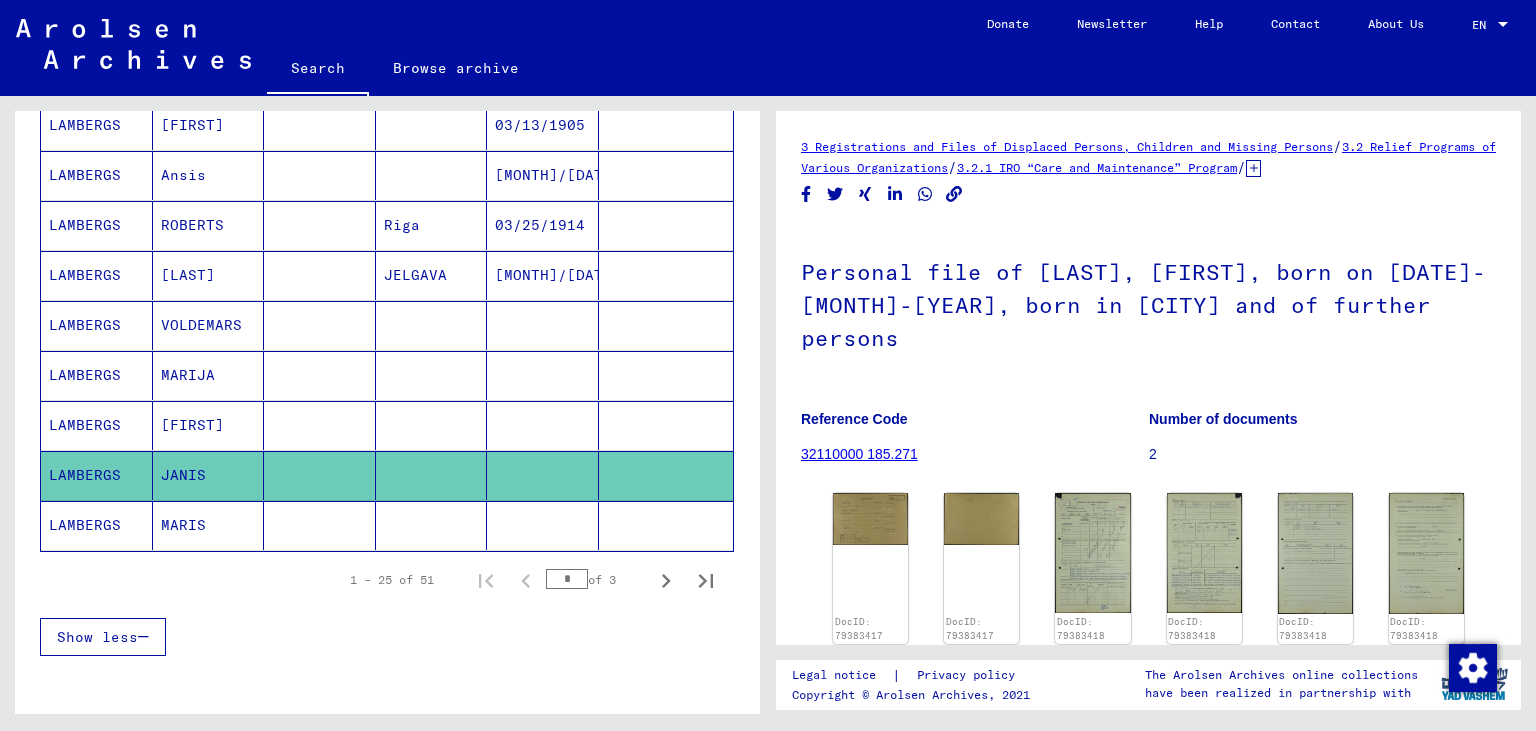 click on "LAMBERGS" 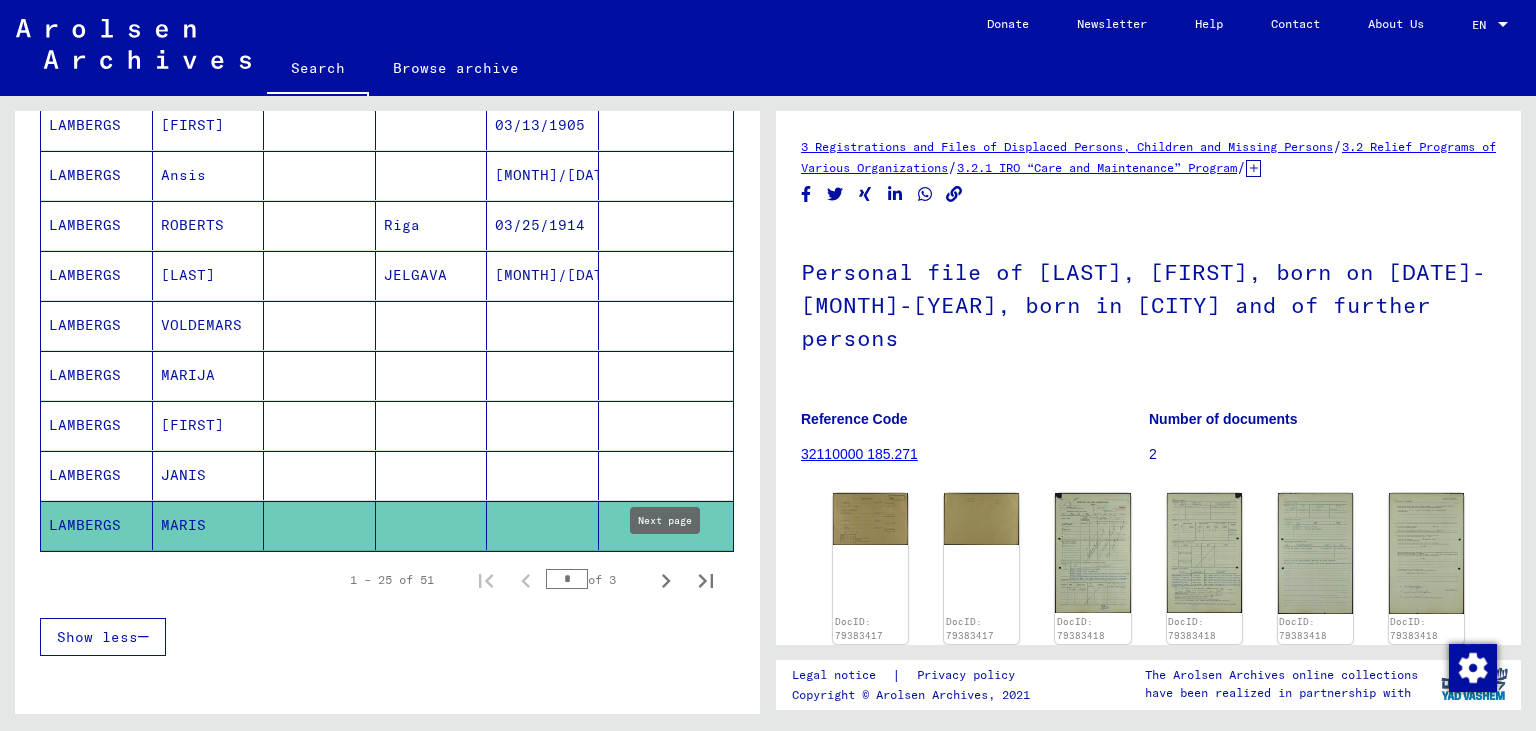 click 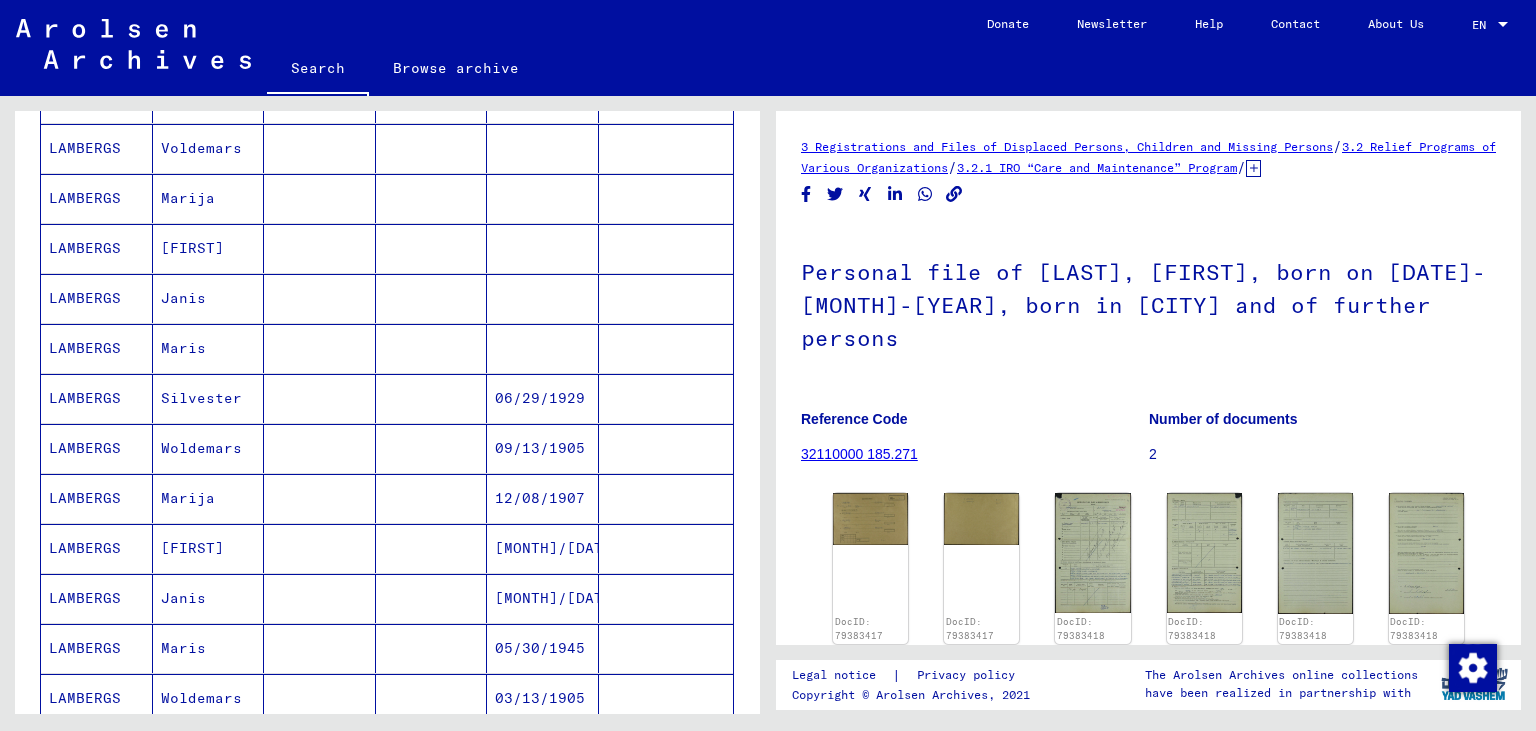 scroll, scrollTop: 441, scrollLeft: 0, axis: vertical 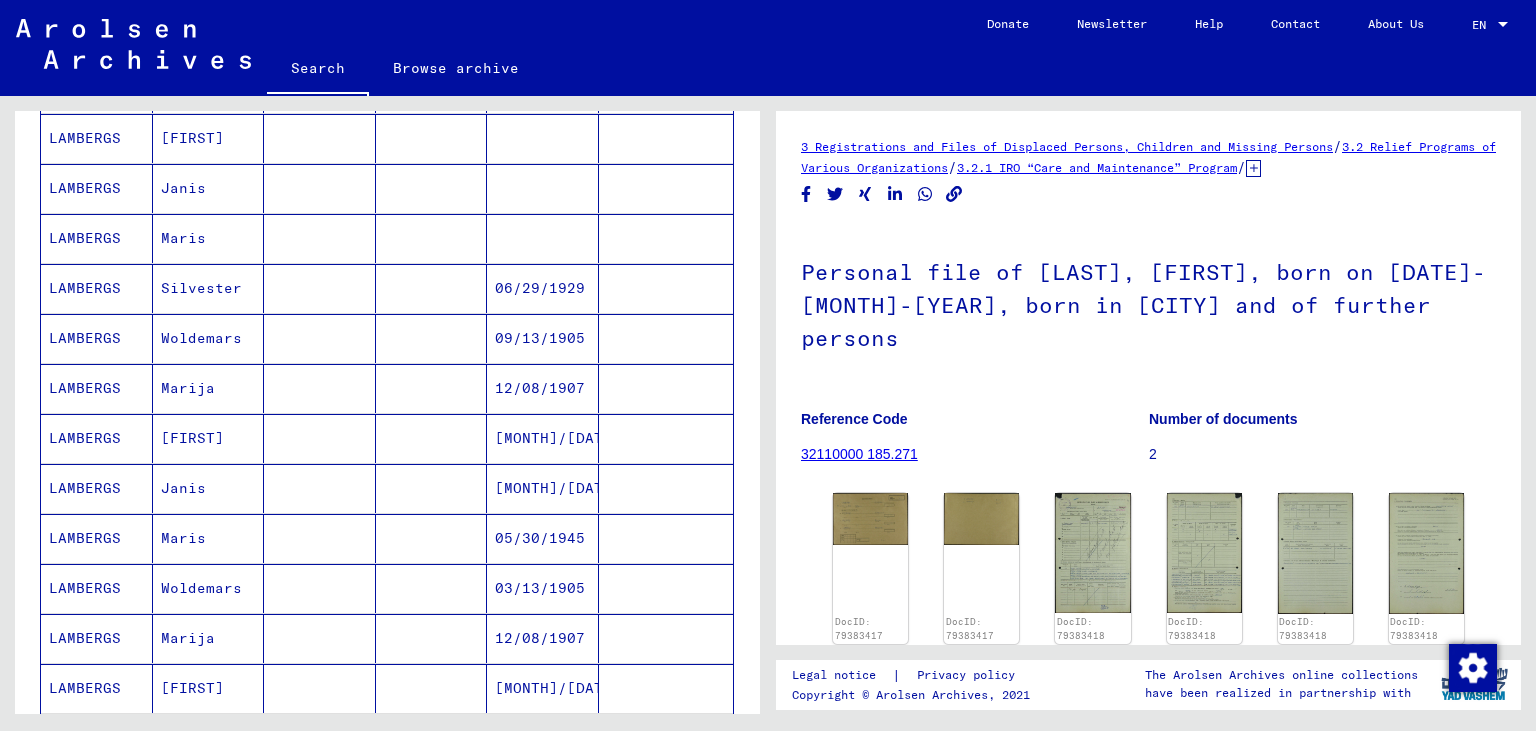 click on "LAMBERGS" at bounding box center (97, 388) 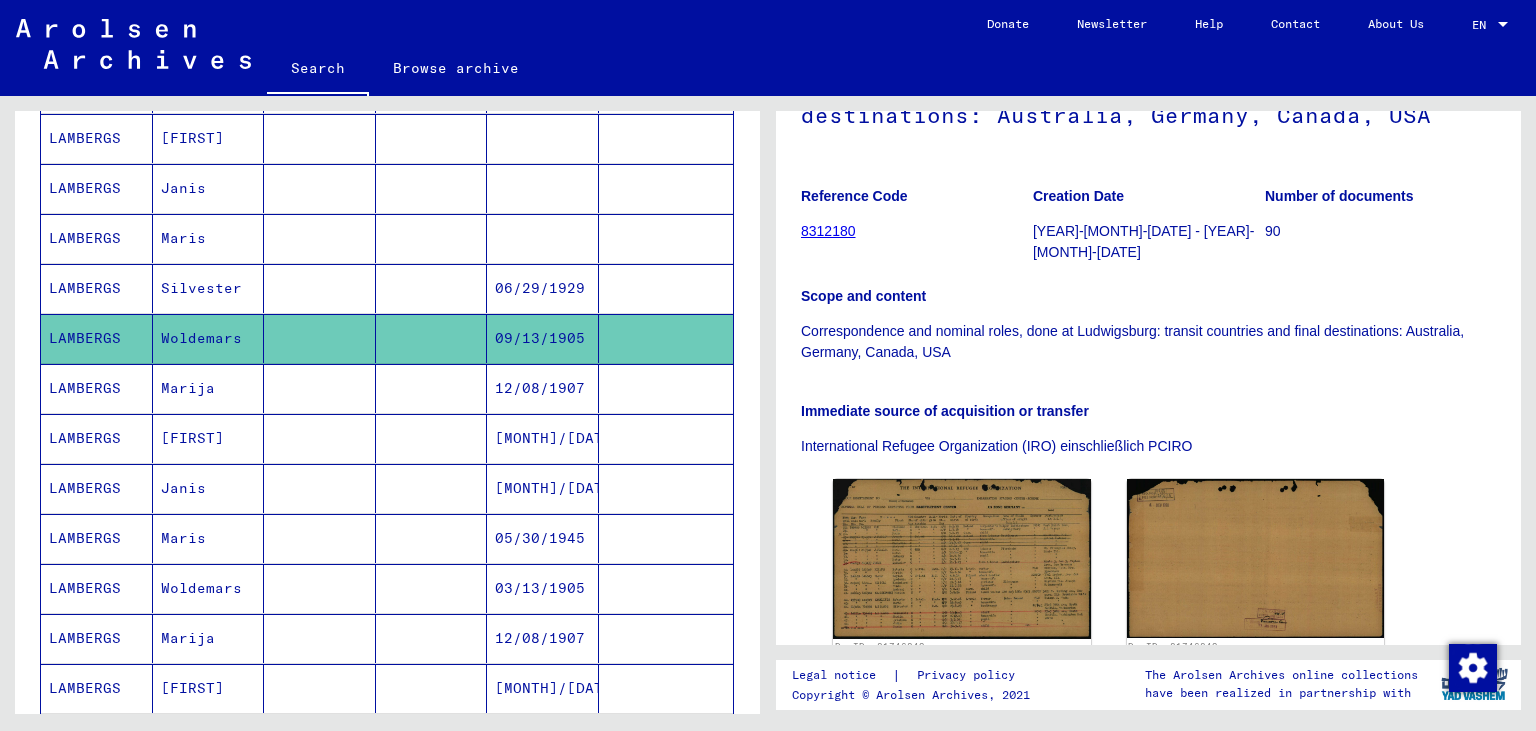 scroll, scrollTop: 331, scrollLeft: 0, axis: vertical 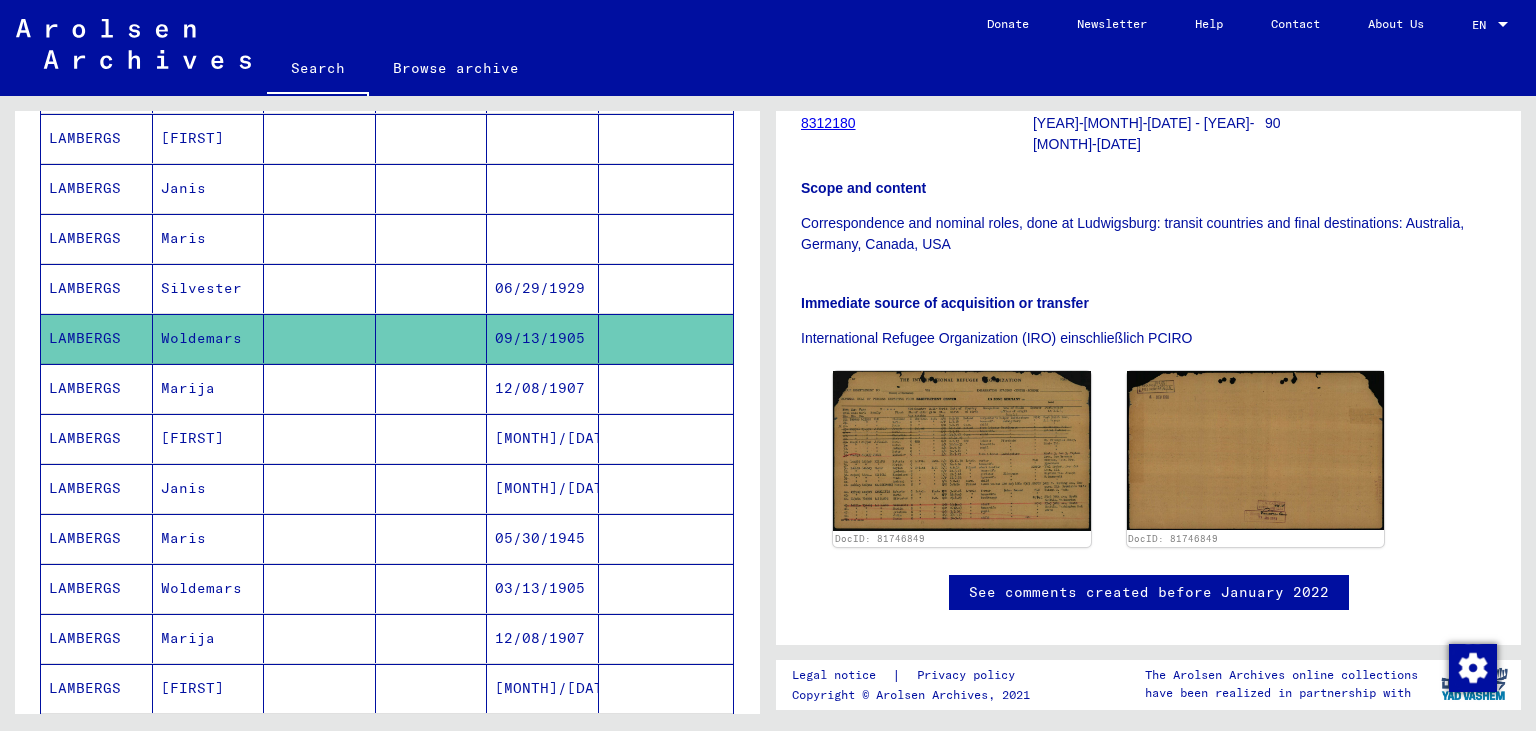 click on "LAMBERGS" at bounding box center (97, 438) 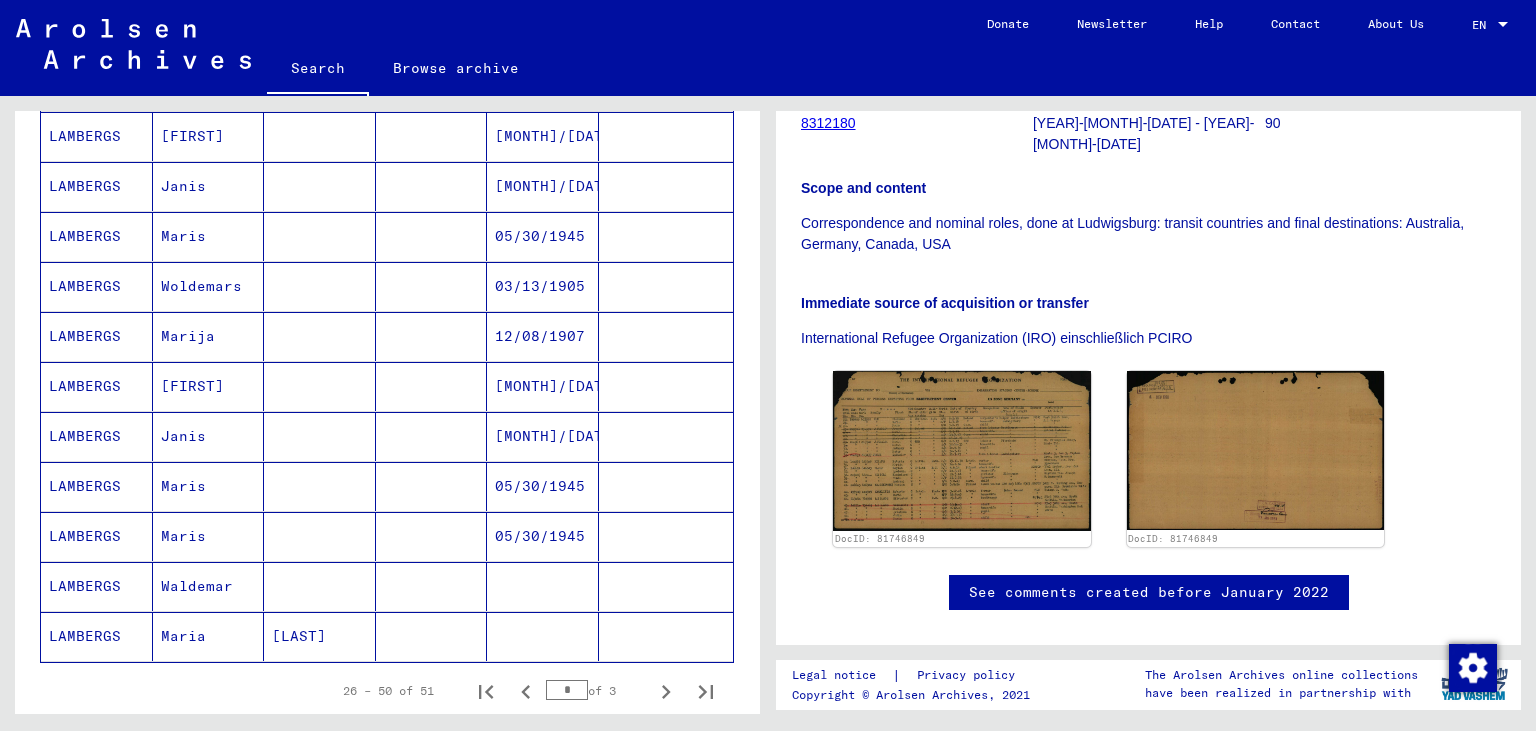 scroll, scrollTop: 1104, scrollLeft: 0, axis: vertical 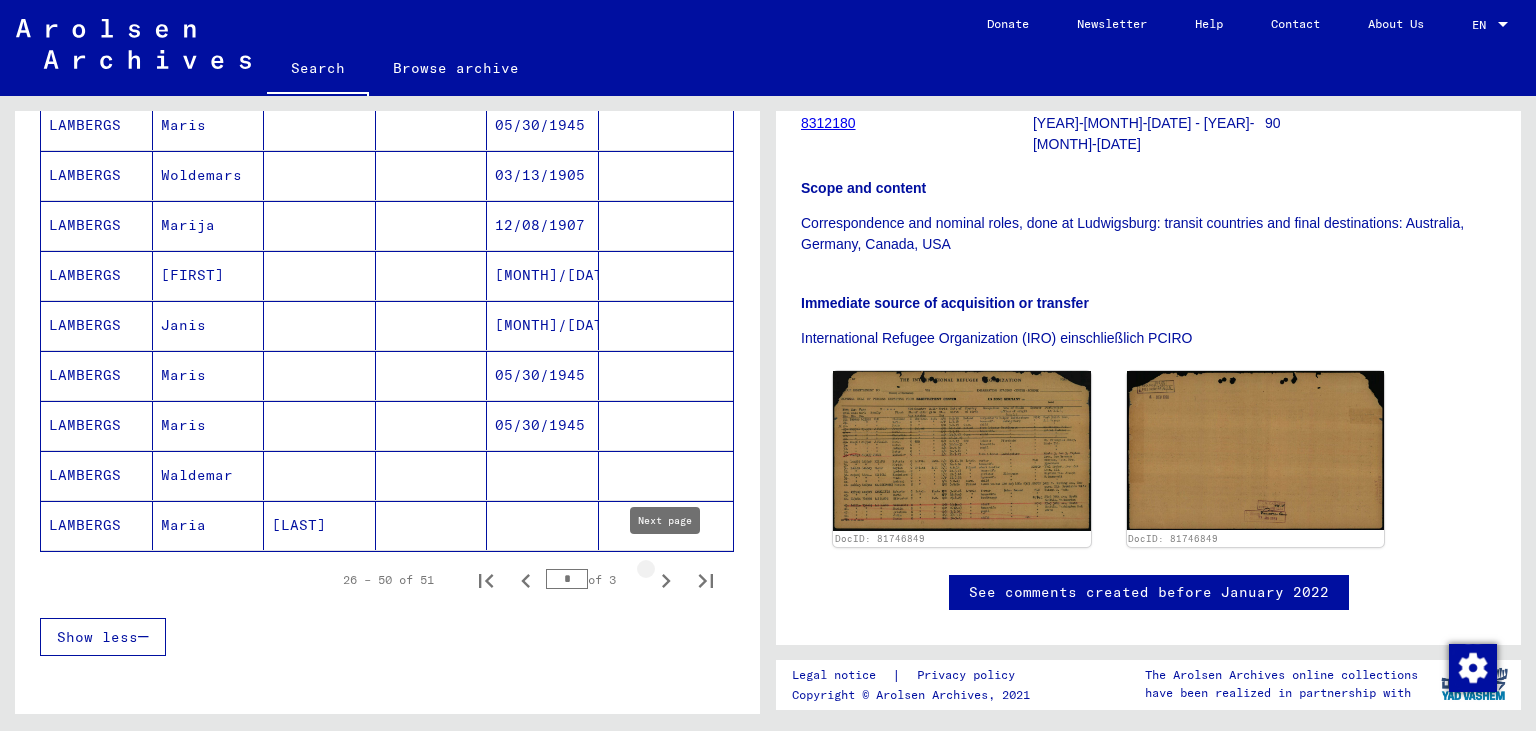 click 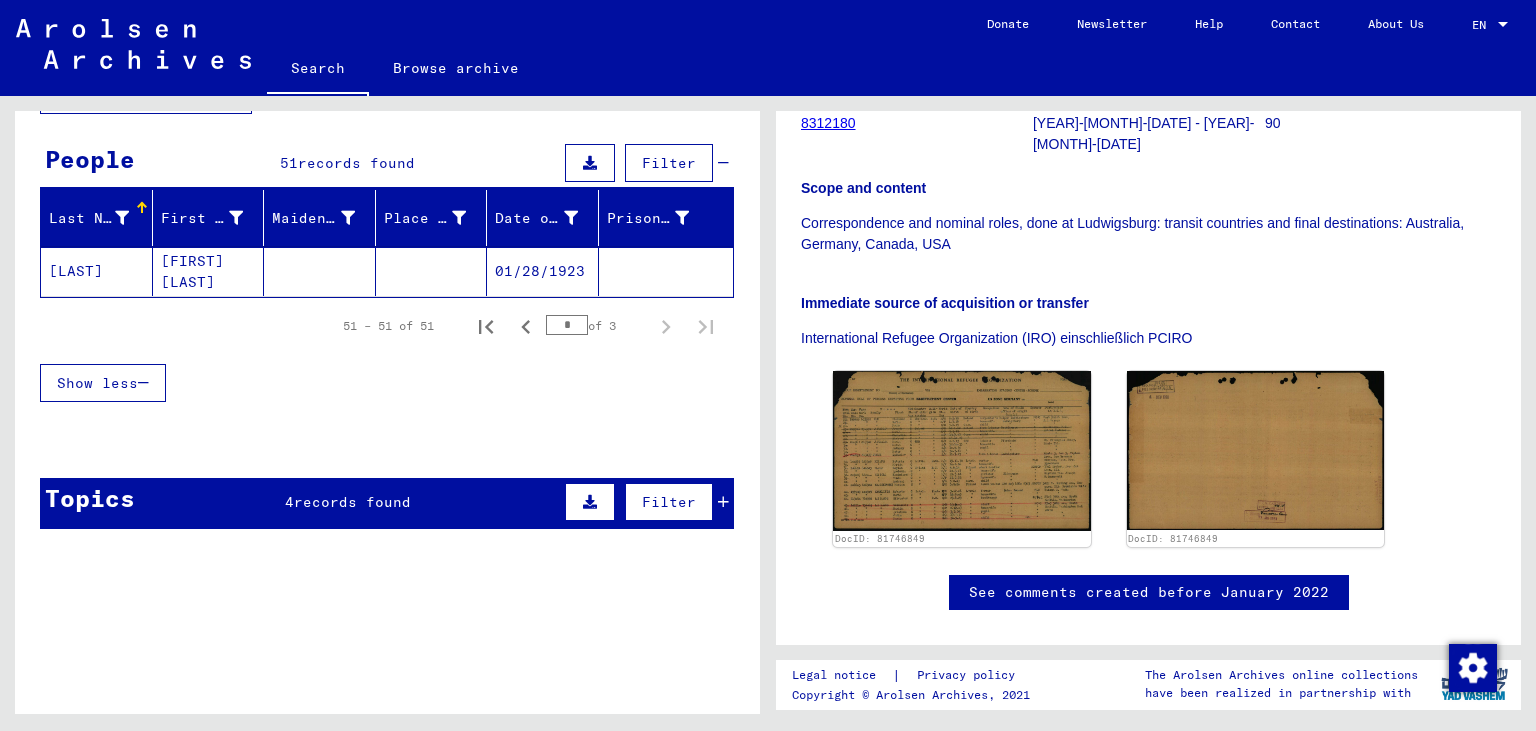 scroll, scrollTop: 0, scrollLeft: 0, axis: both 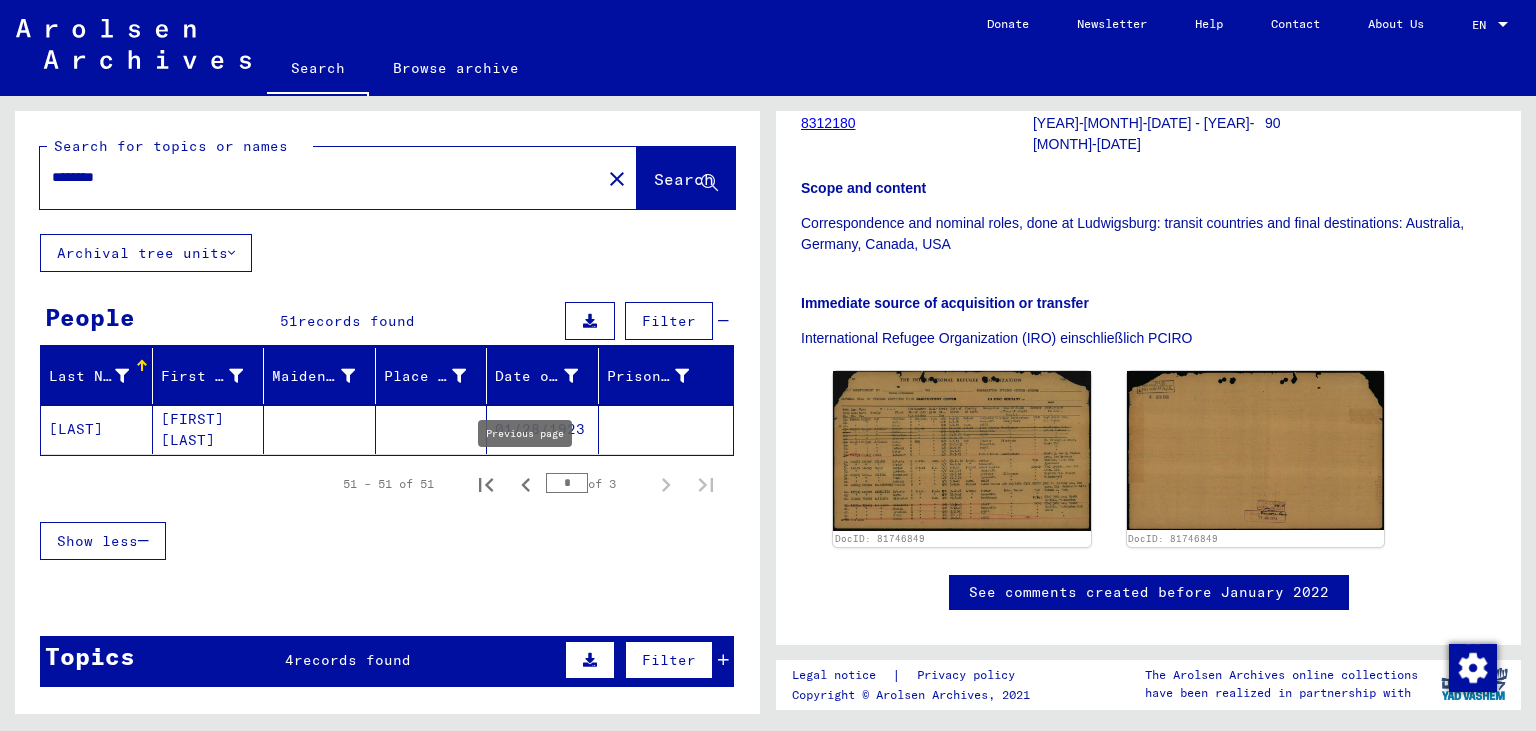 click 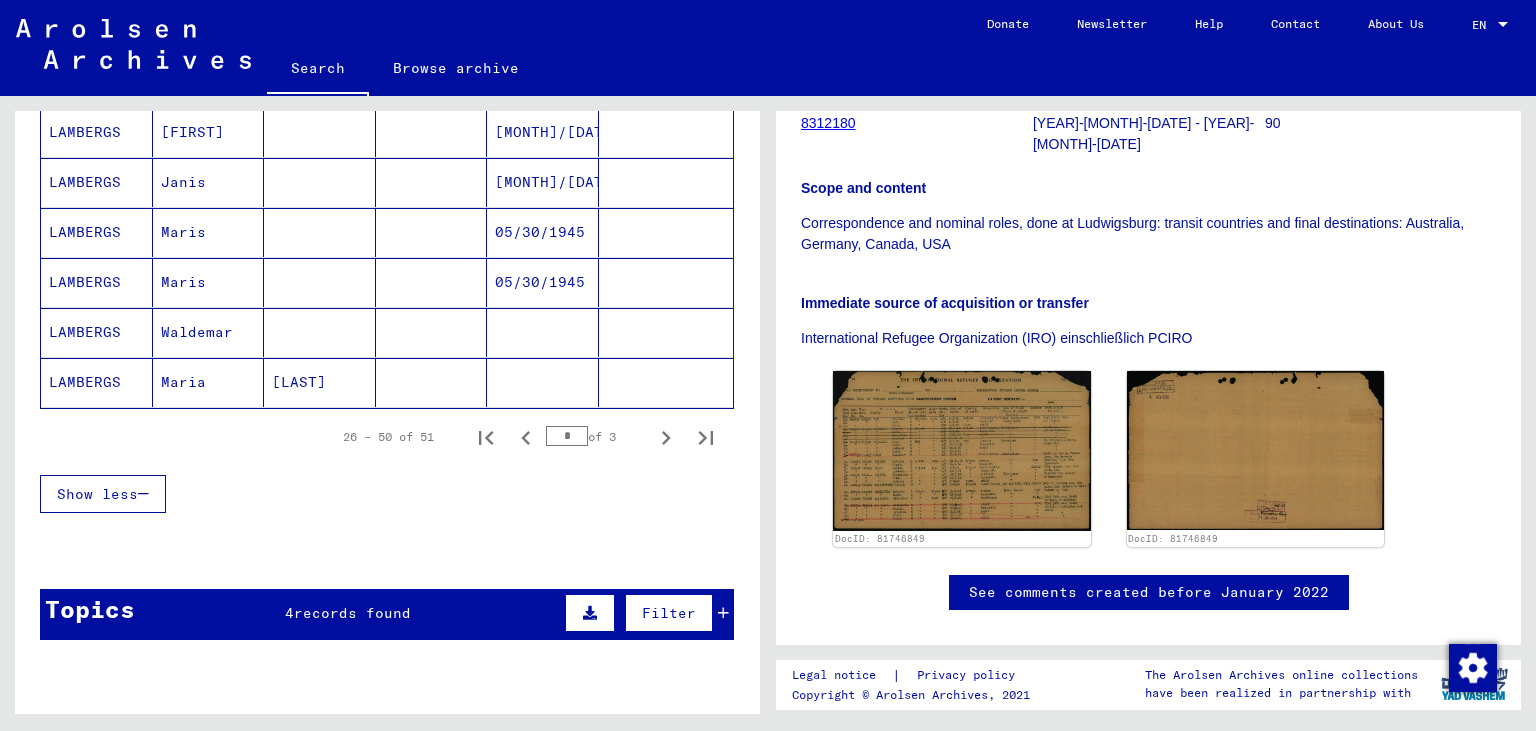 scroll, scrollTop: 1324, scrollLeft: 0, axis: vertical 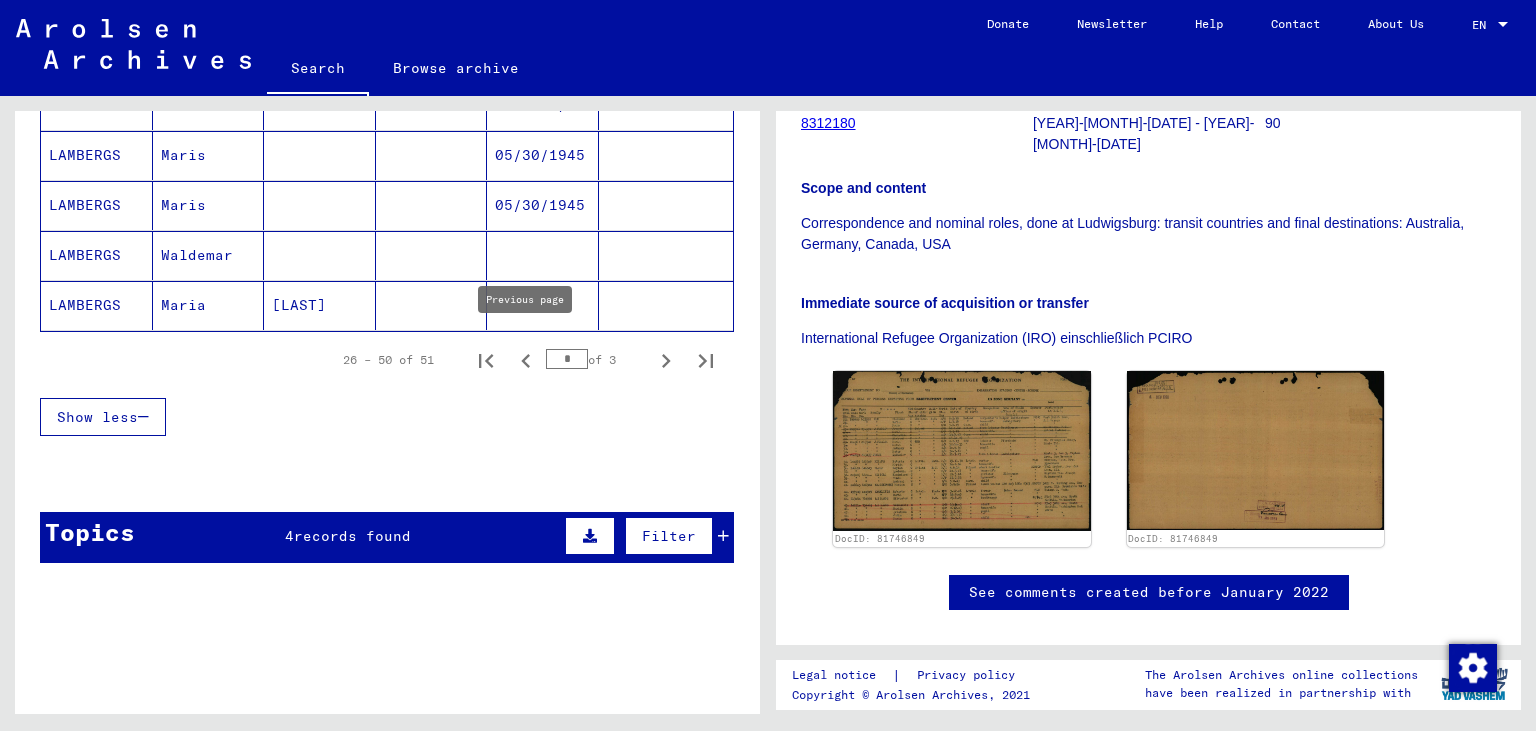 click 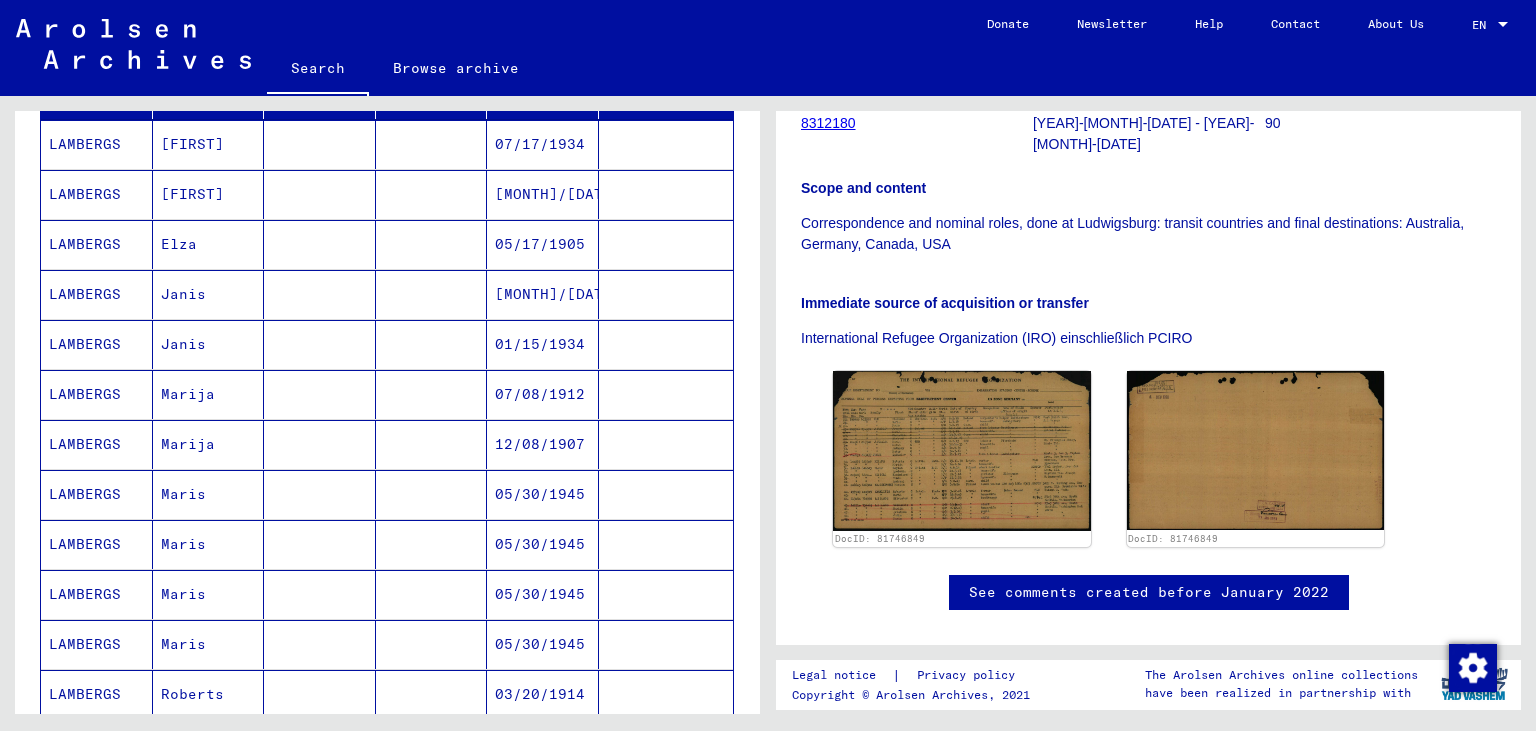 scroll, scrollTop: 331, scrollLeft: 0, axis: vertical 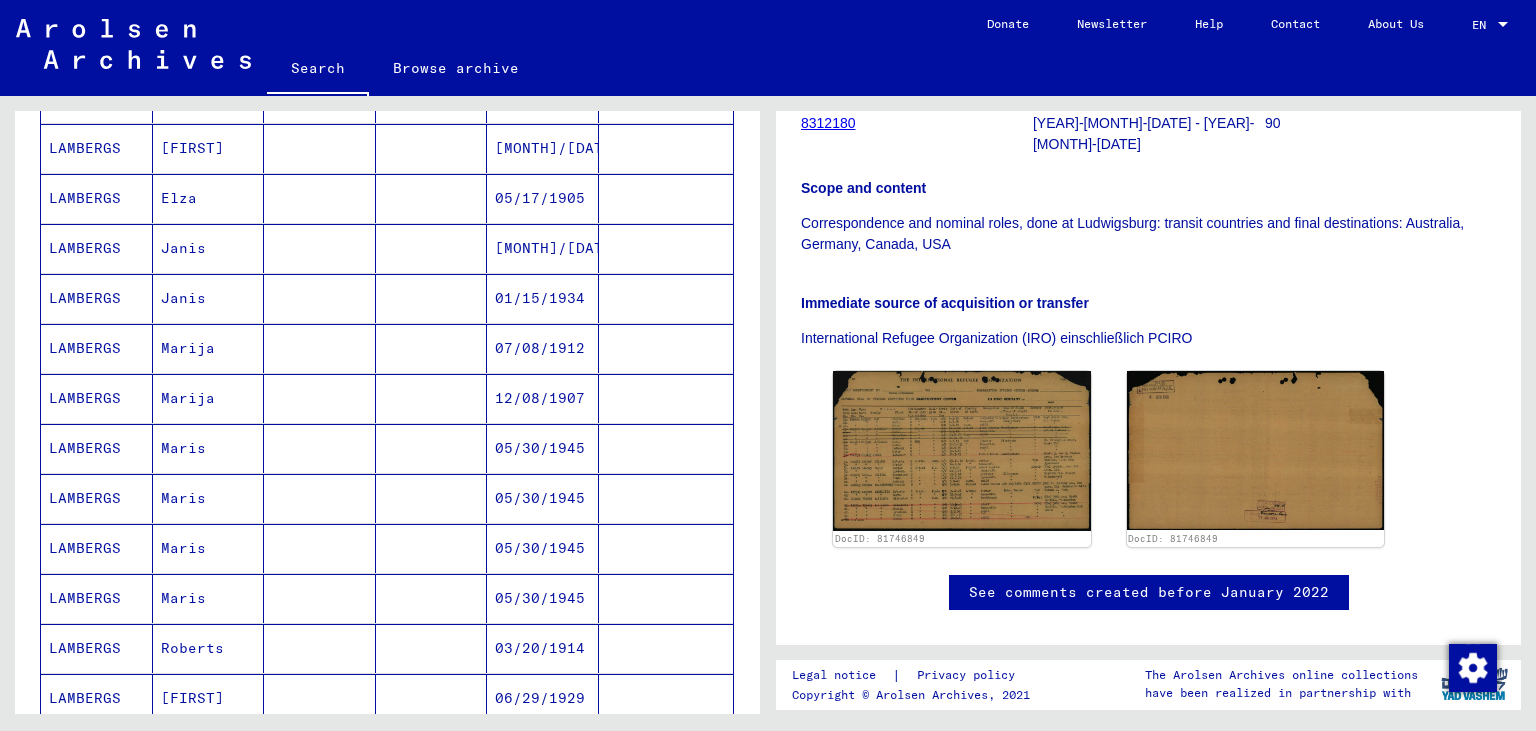 click on "LAMBERGS" at bounding box center (97, 498) 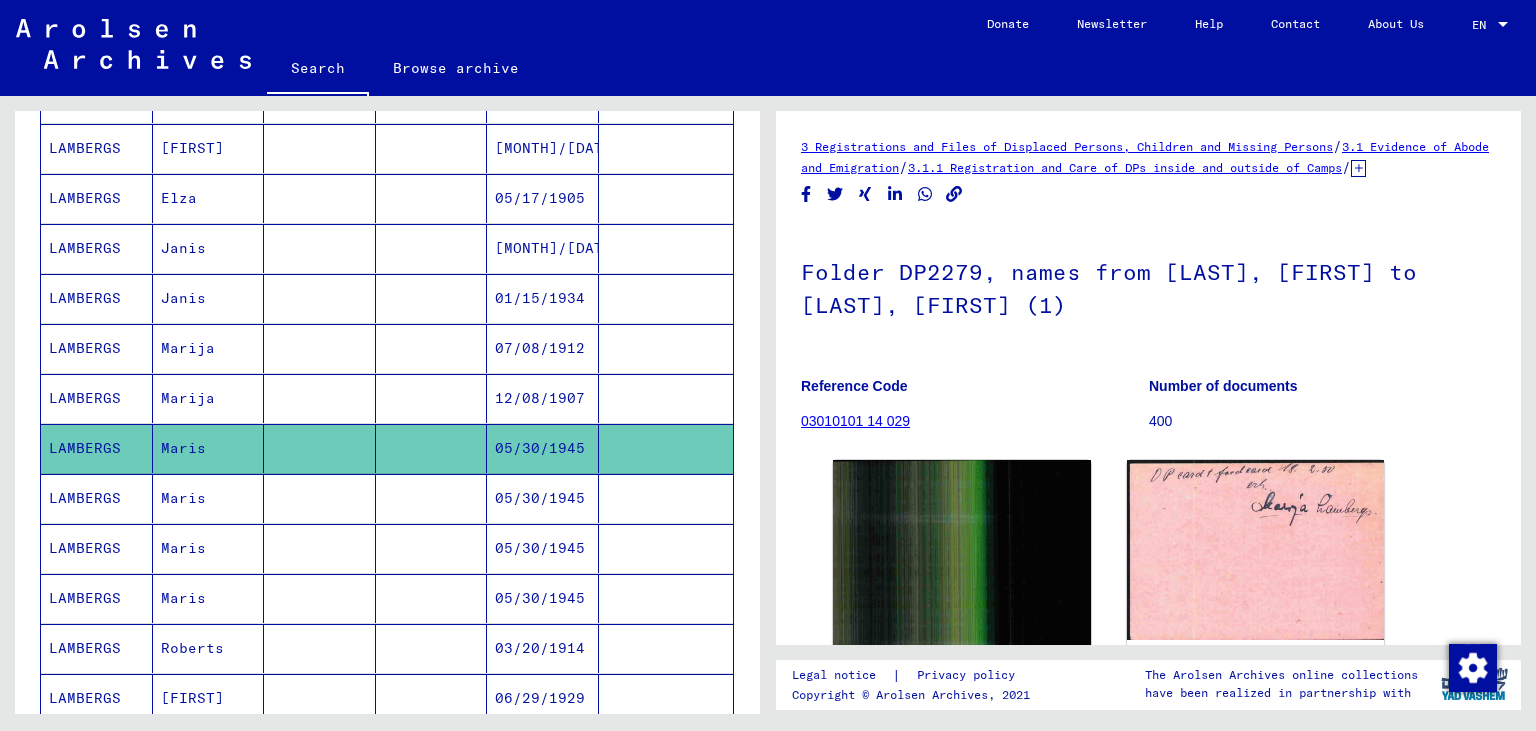 click on "LAMBERGS" at bounding box center (97, 548) 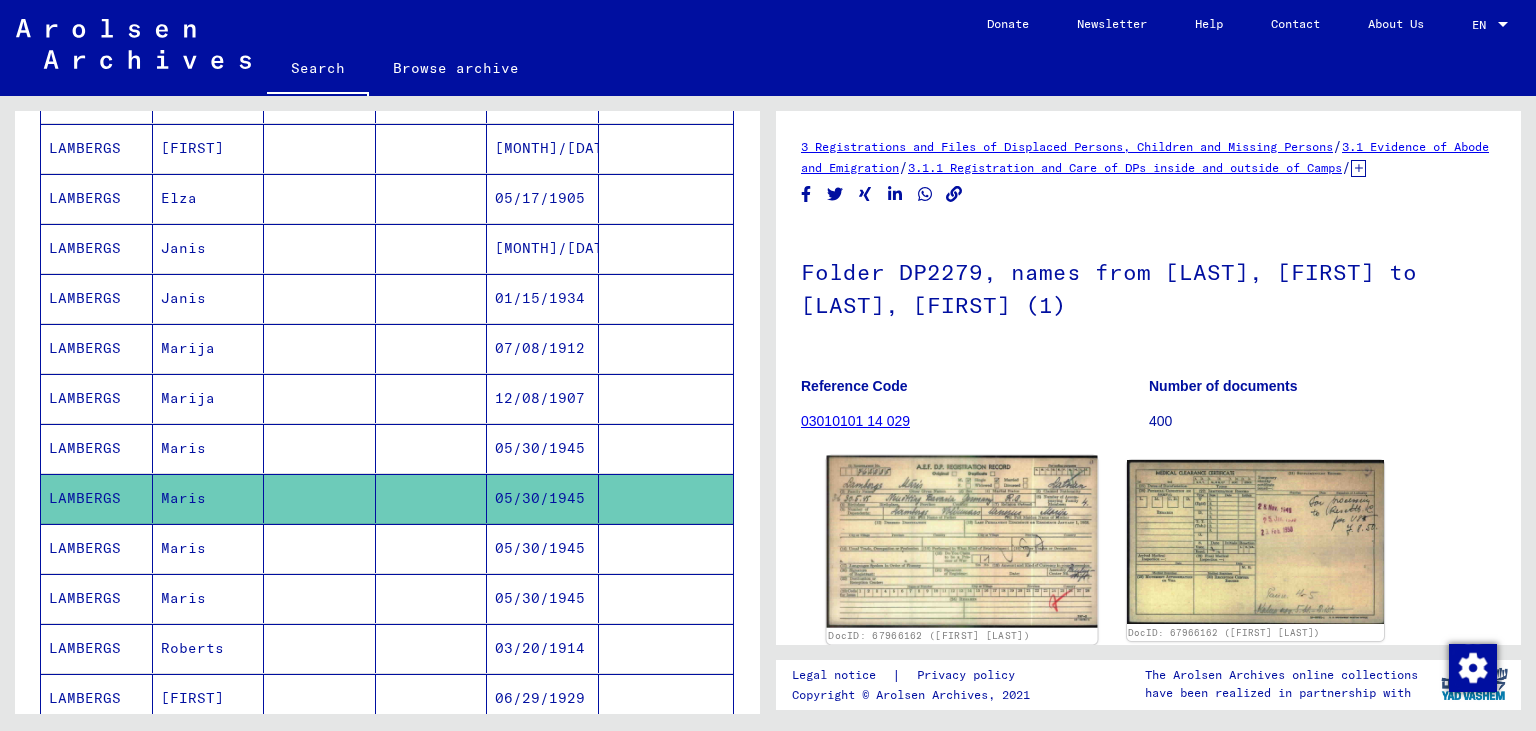 click 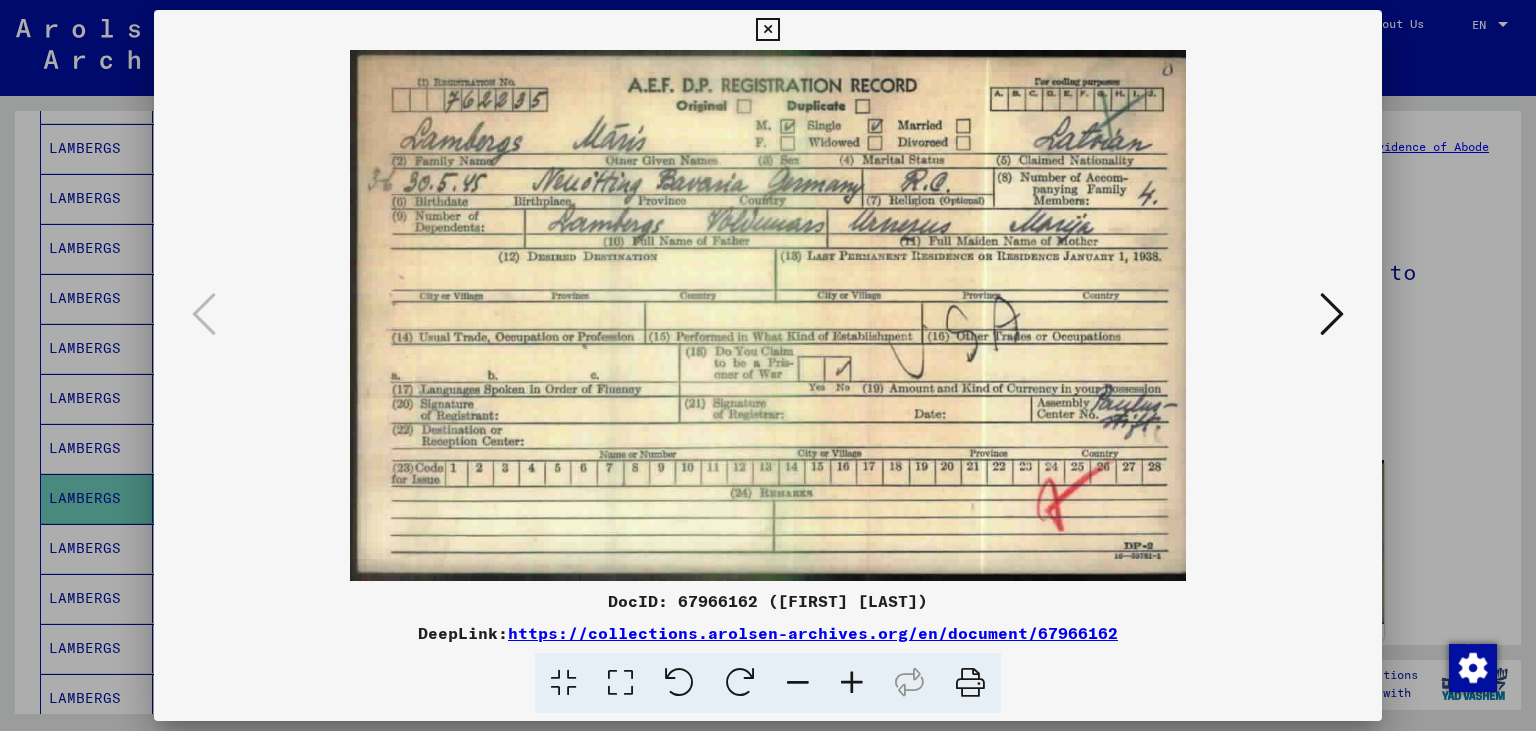 click at bounding box center [1332, 314] 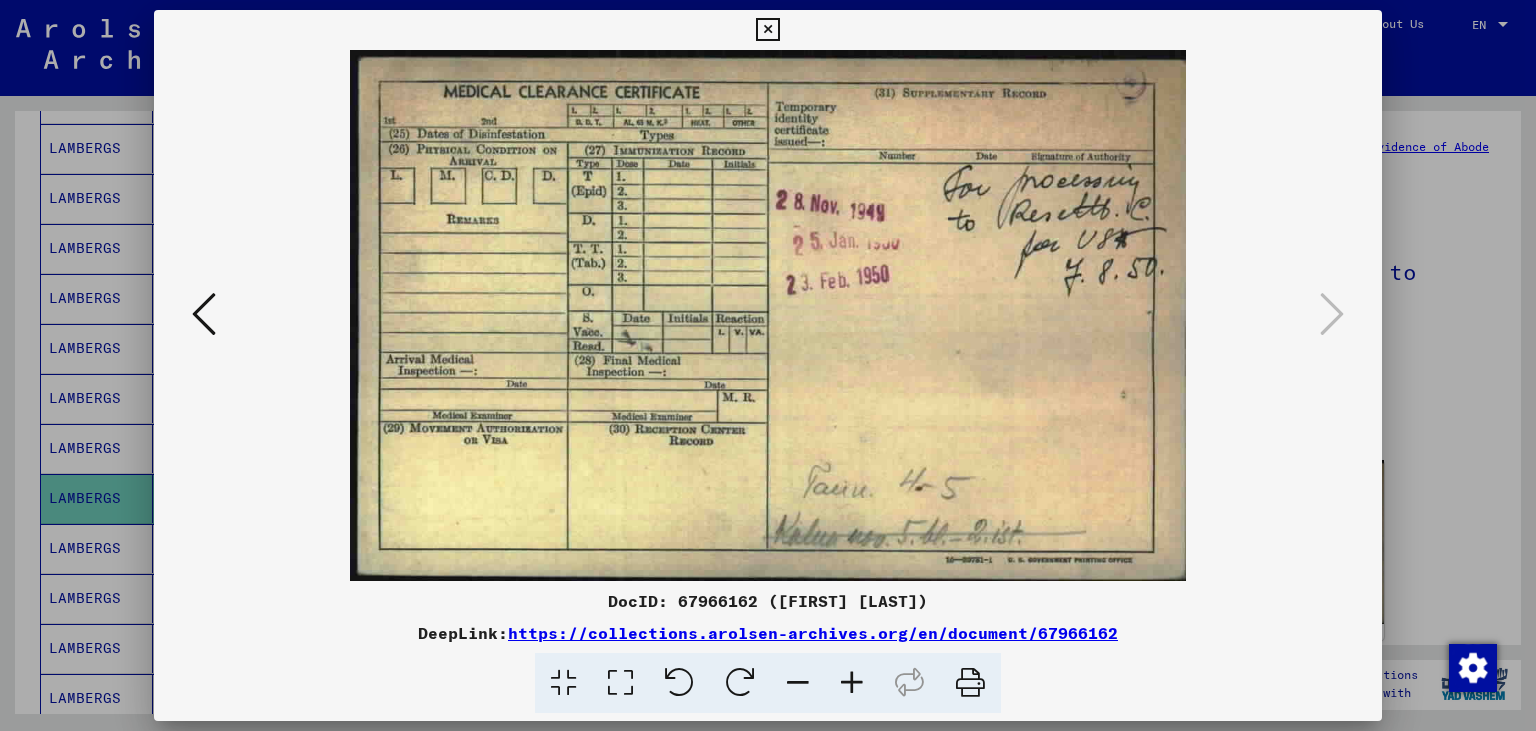 click at bounding box center [767, 30] 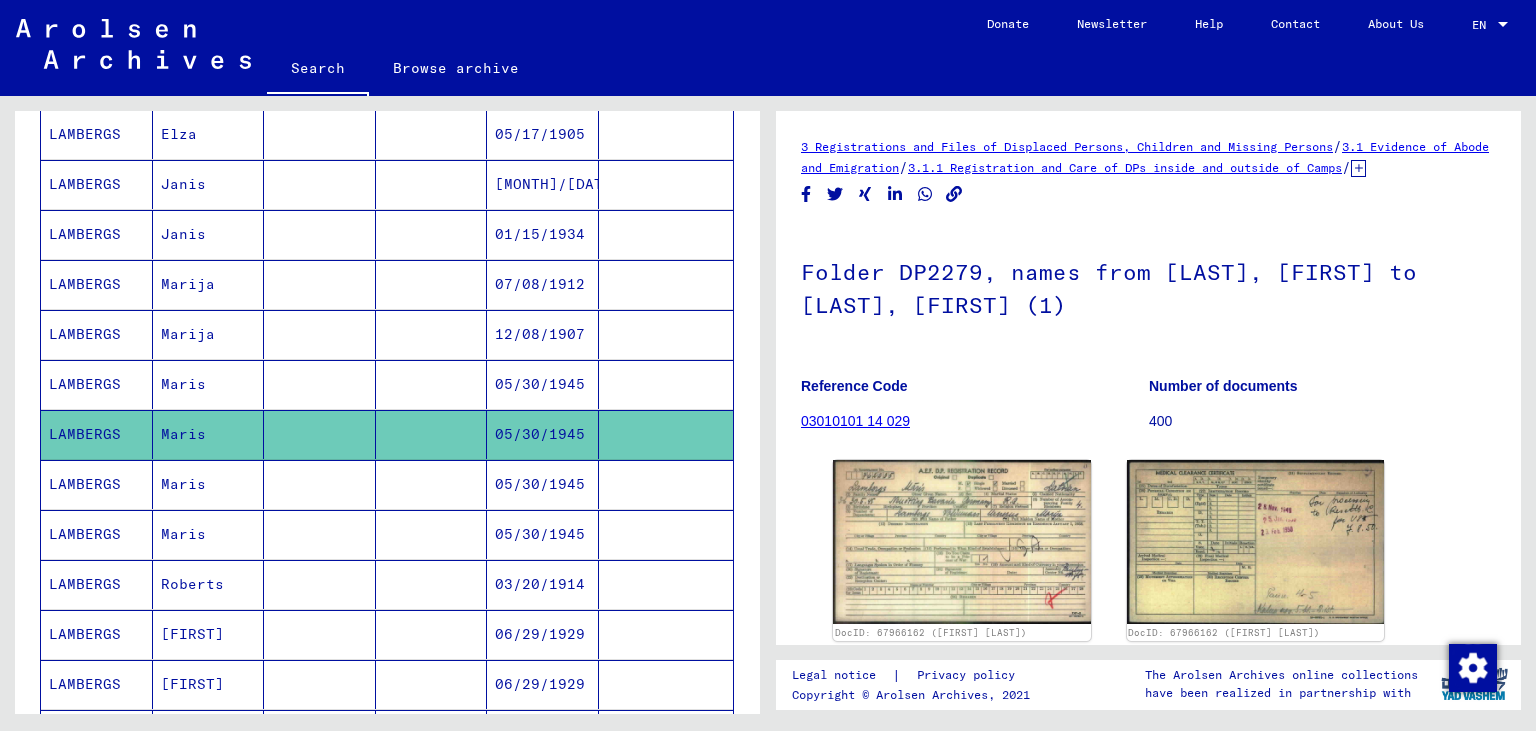 scroll, scrollTop: 441, scrollLeft: 0, axis: vertical 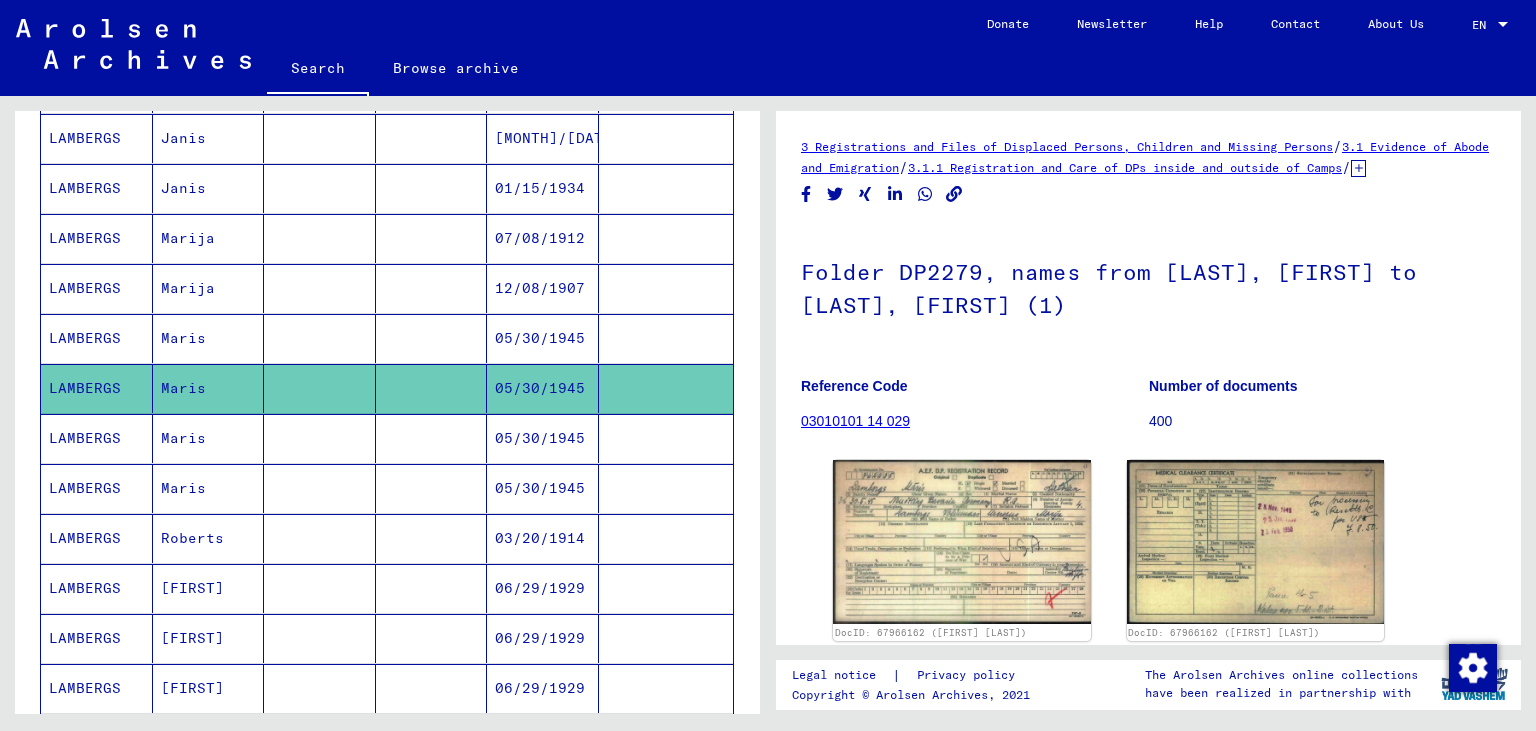 click on "LAMBERGS" at bounding box center (97, 488) 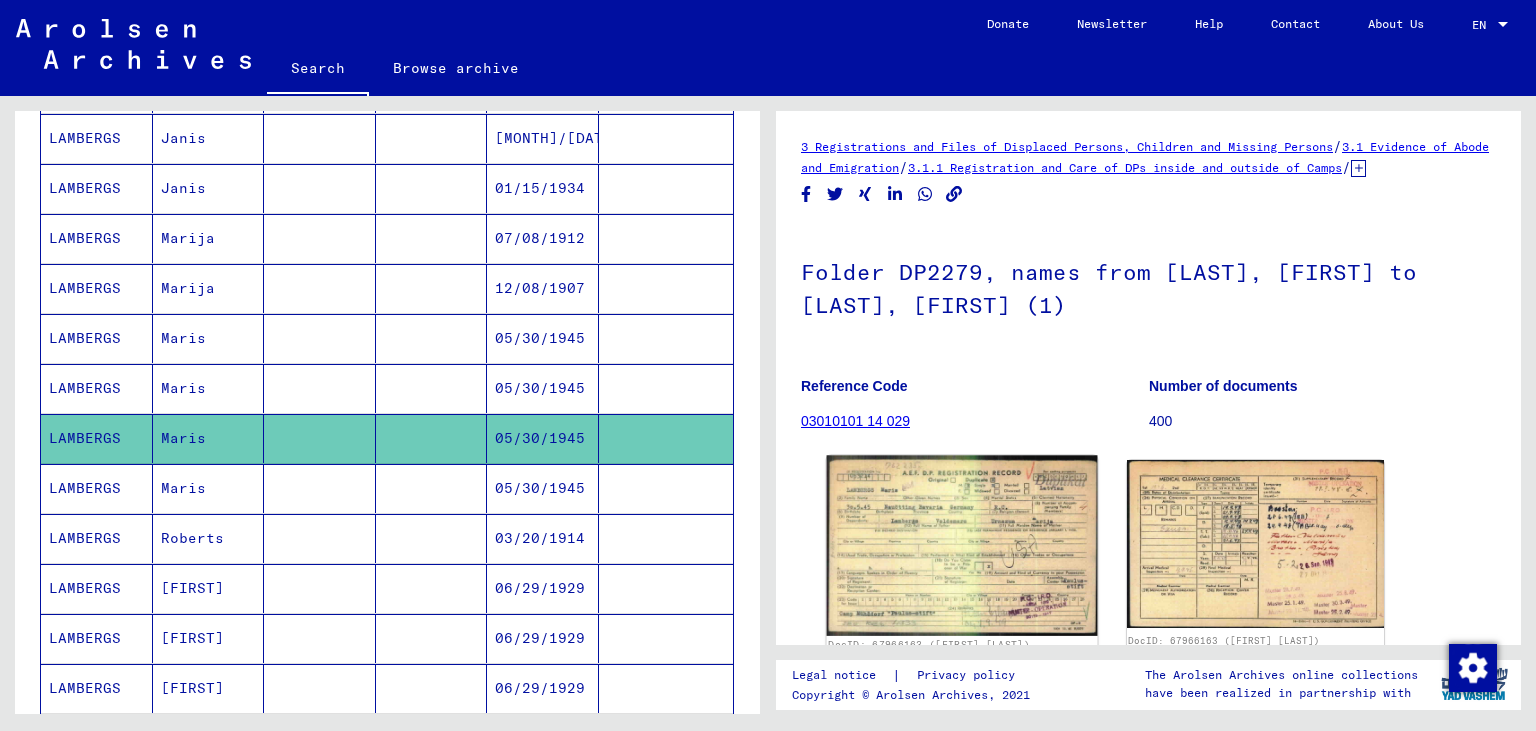 click 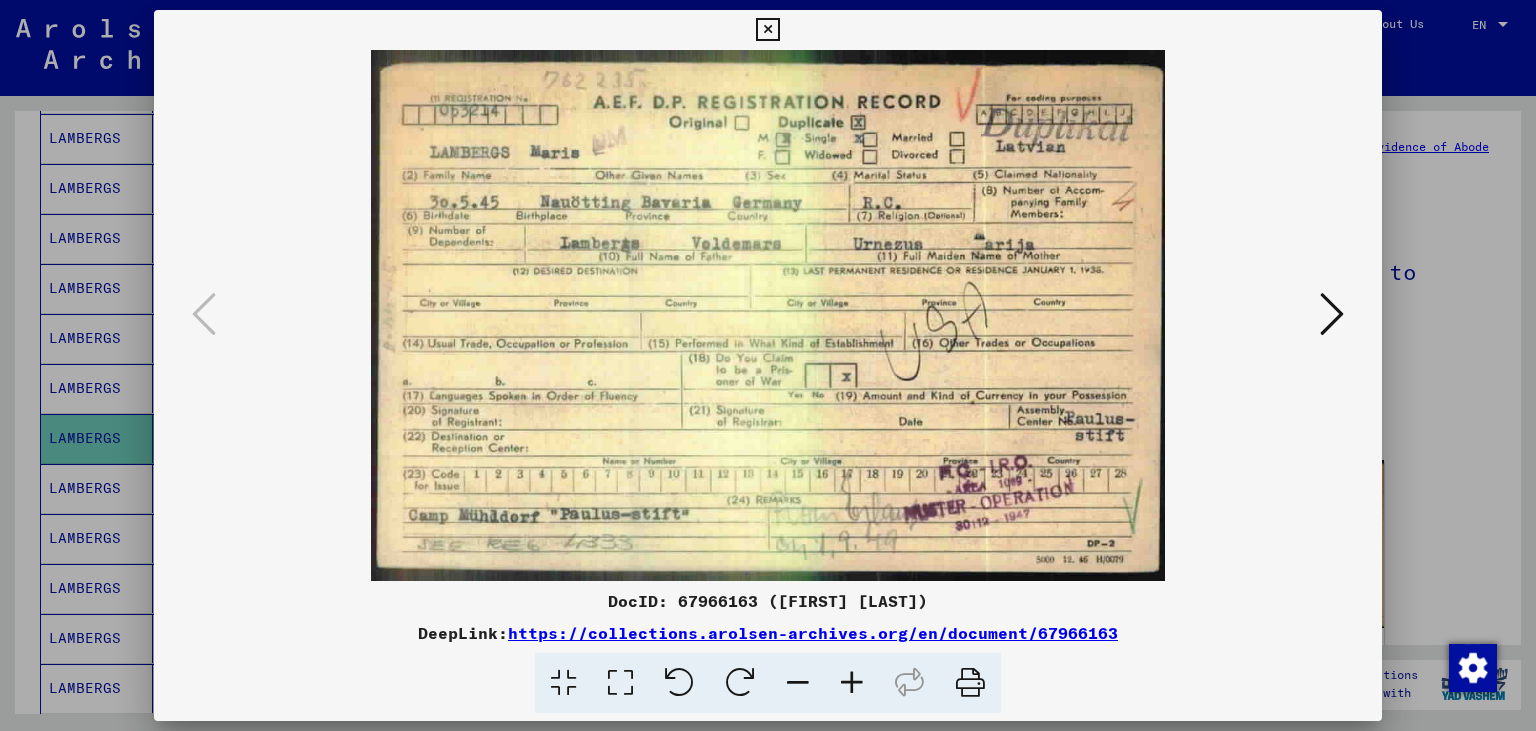 click at bounding box center [767, 30] 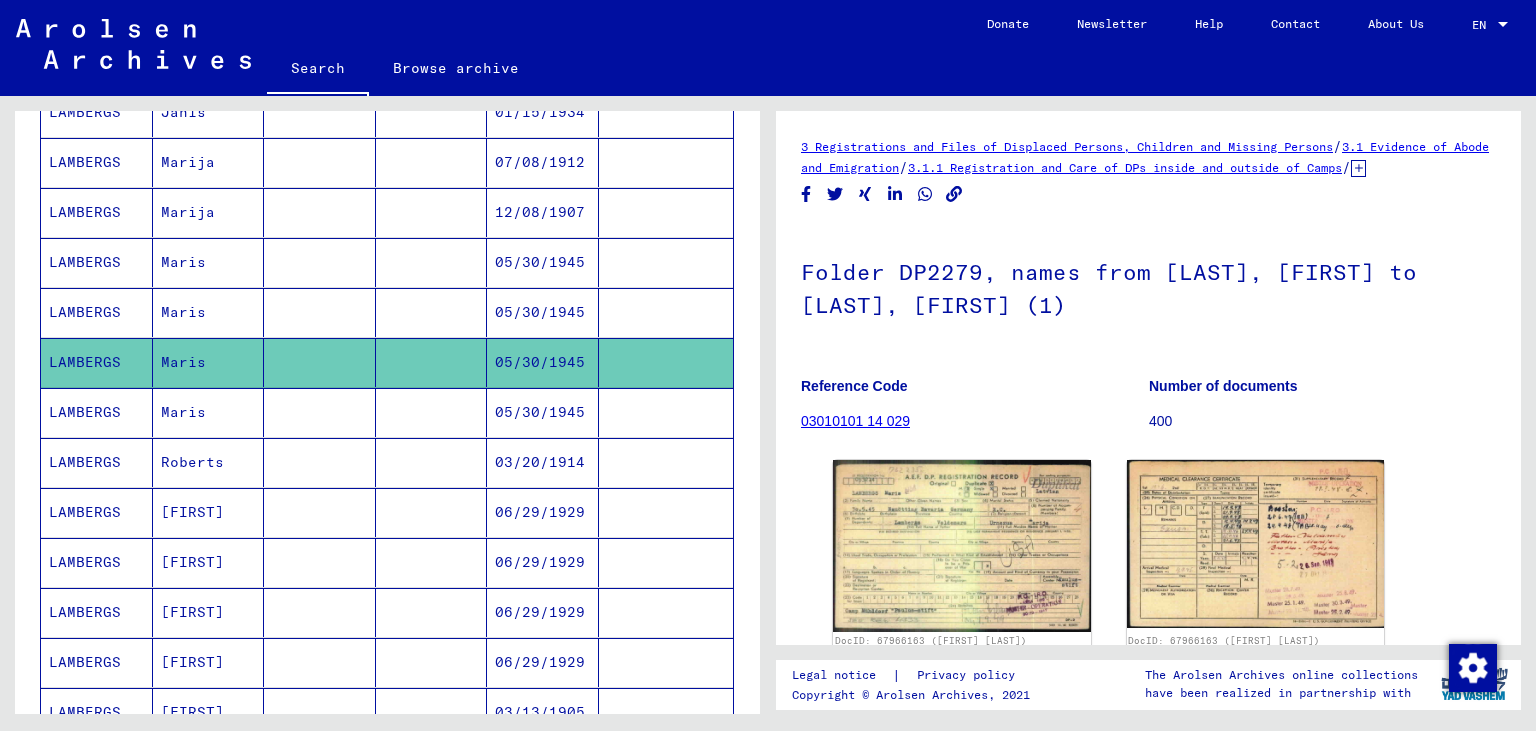 scroll, scrollTop: 552, scrollLeft: 0, axis: vertical 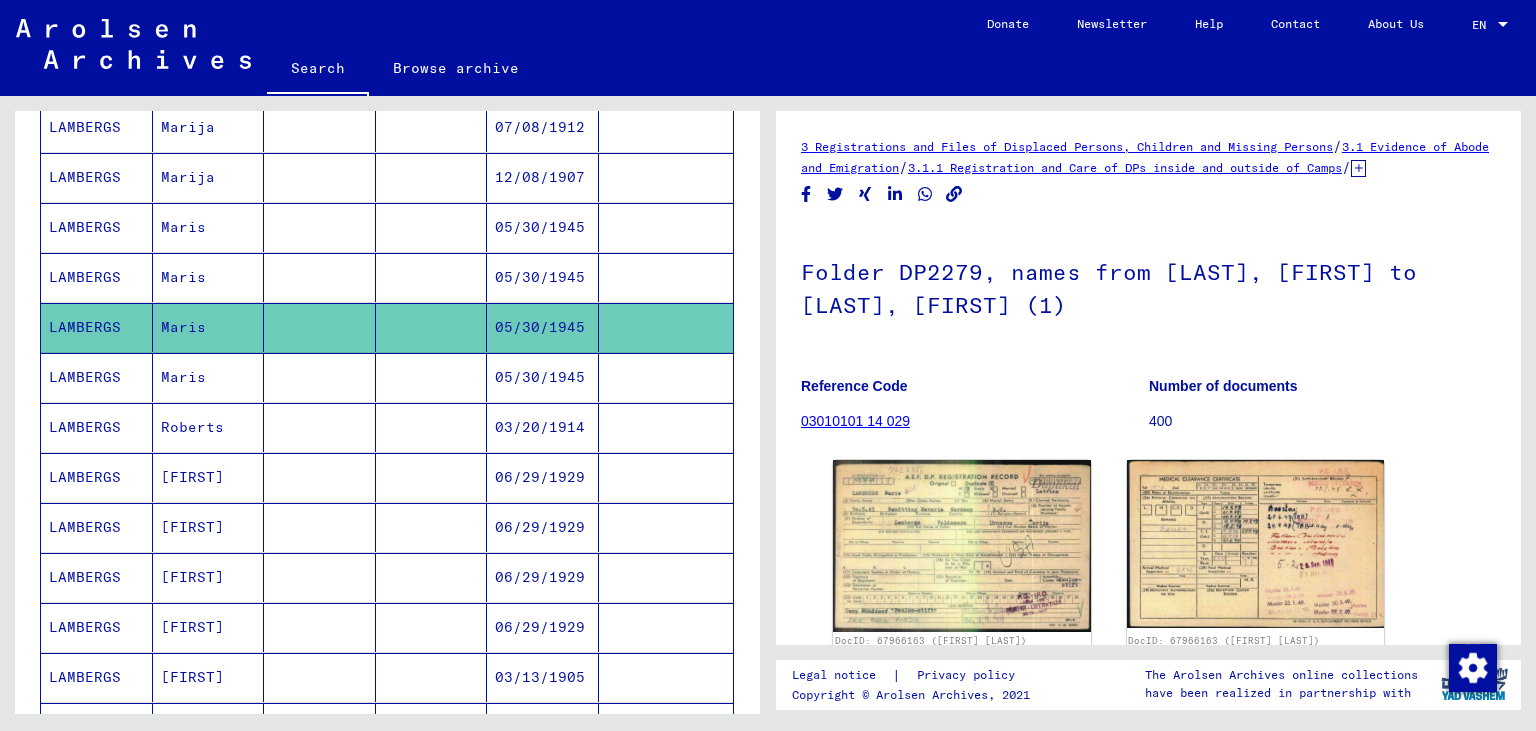click on "LAMBERGS" at bounding box center [97, 477] 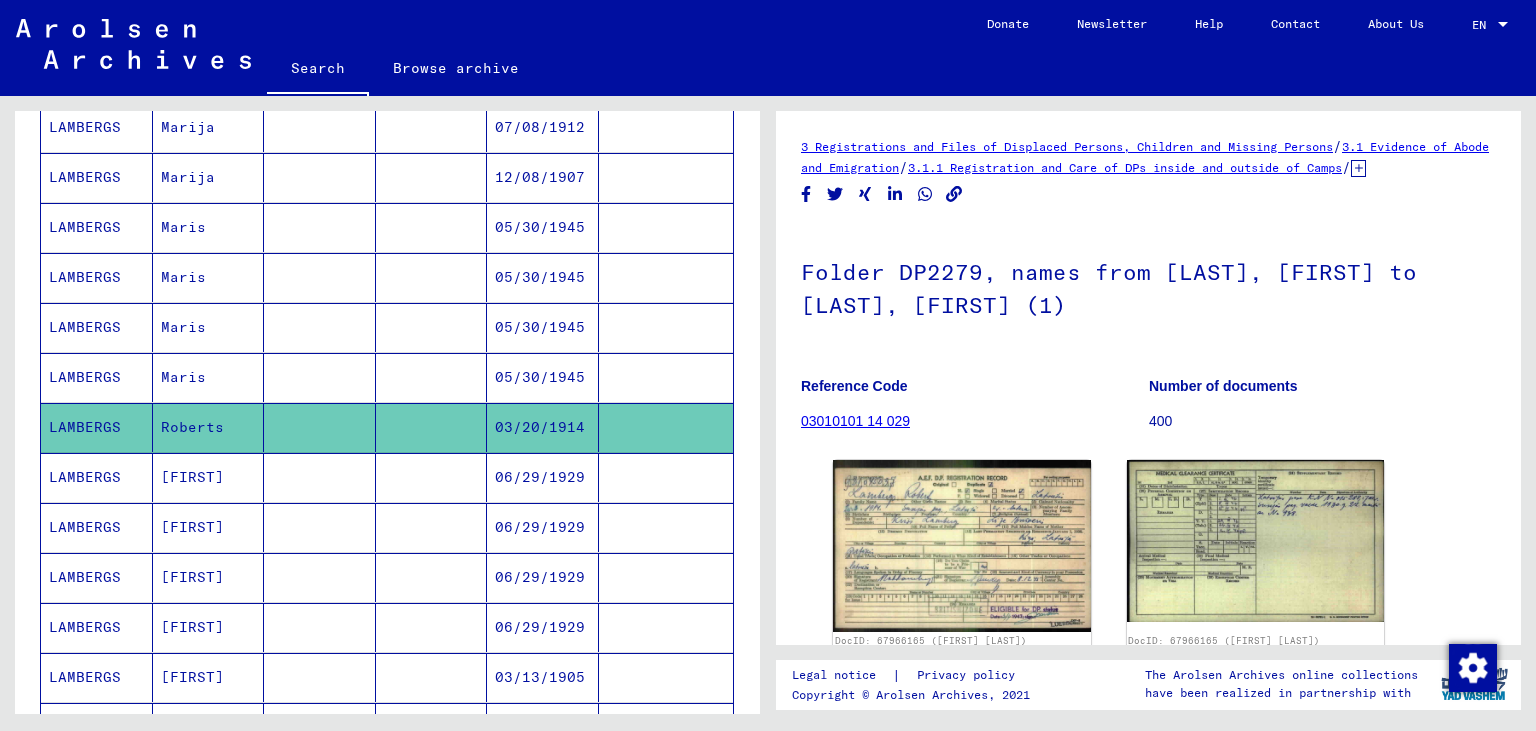click 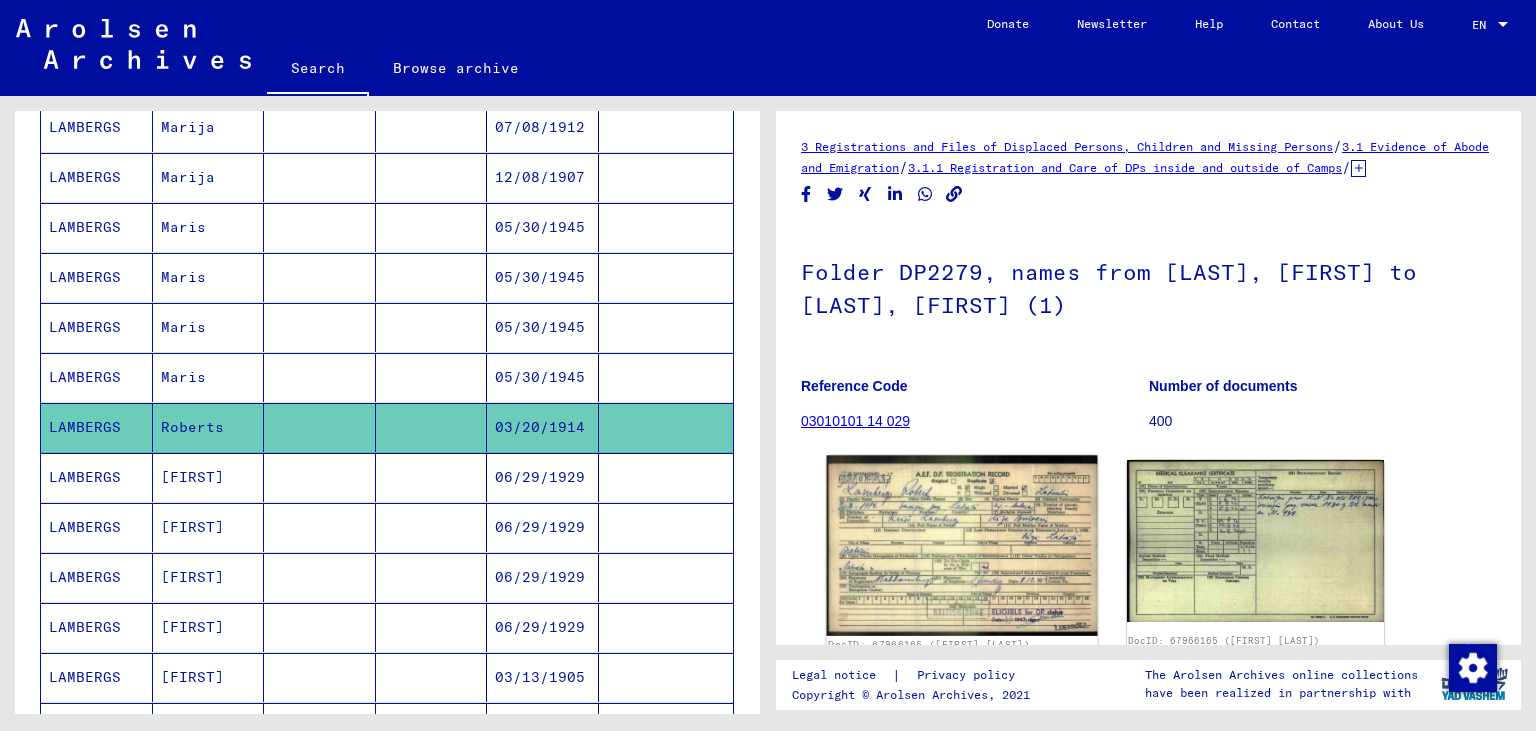 click 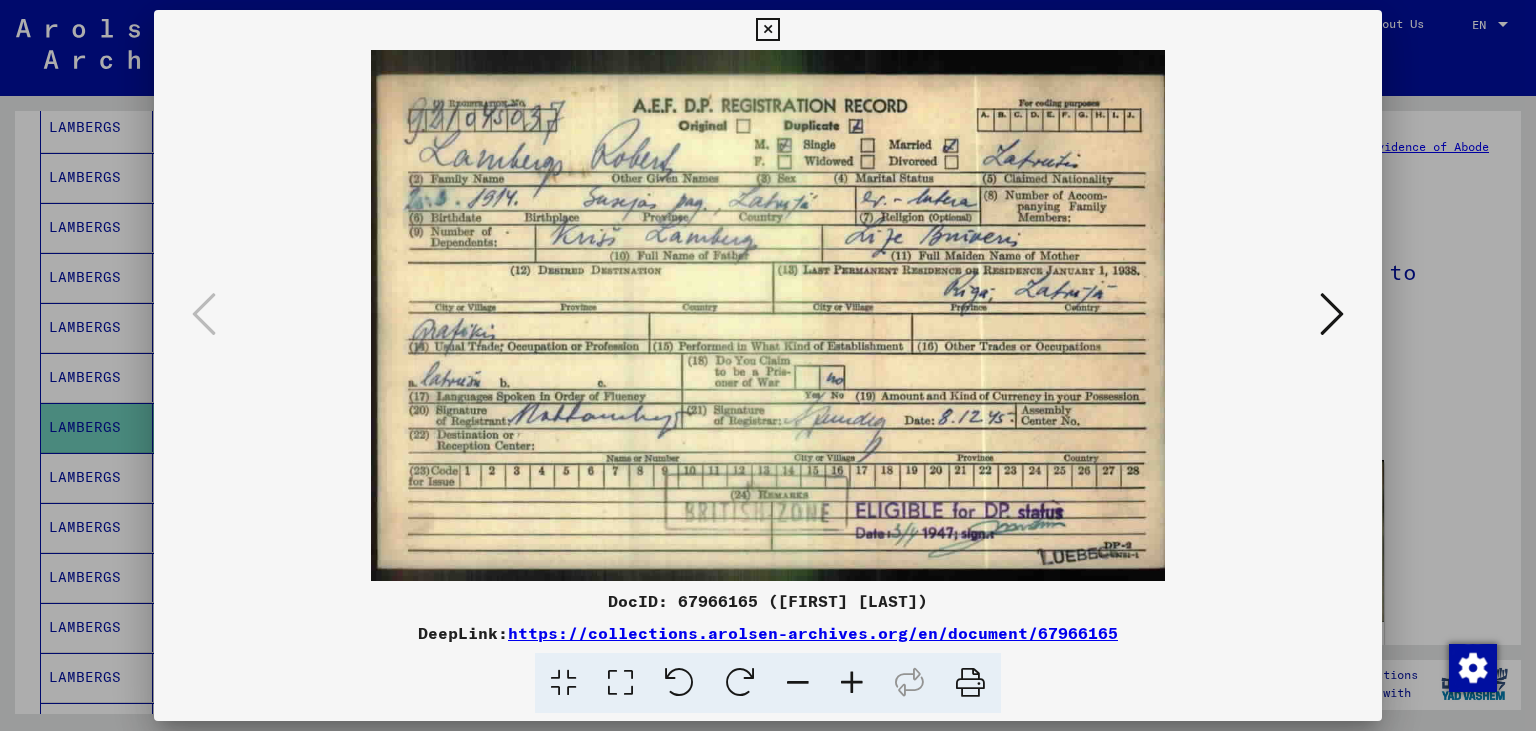 click at bounding box center [767, 30] 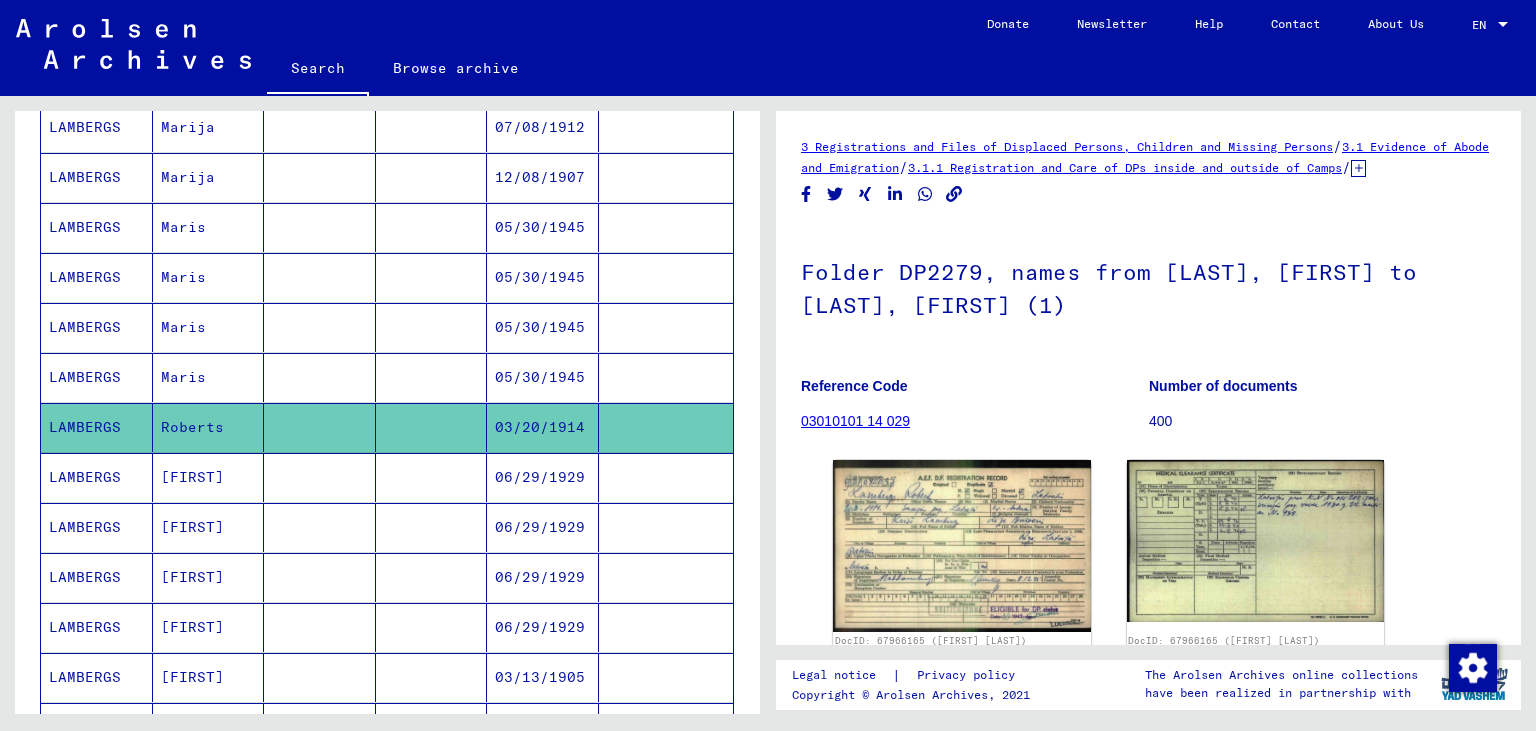 click 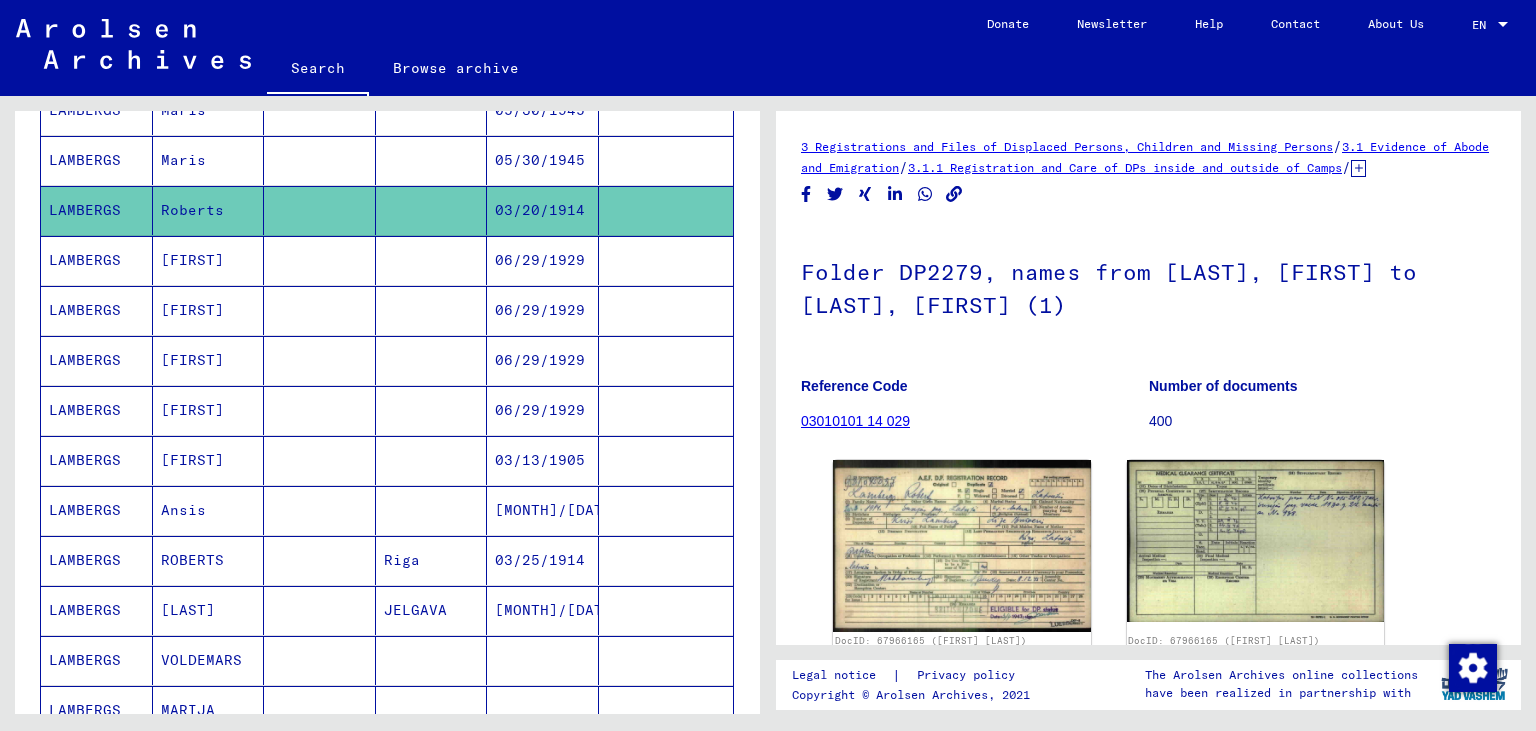 scroll, scrollTop: 772, scrollLeft: 0, axis: vertical 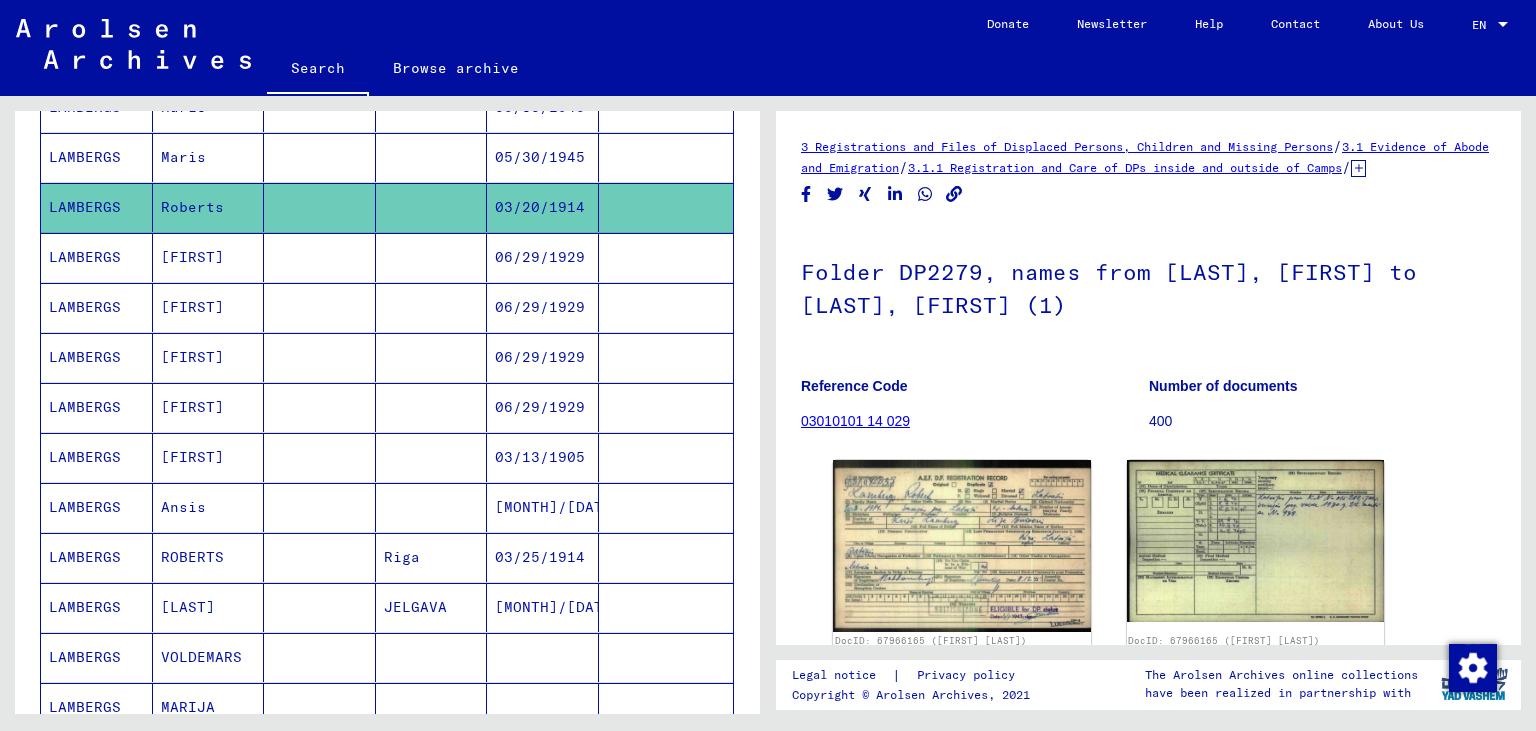 click on "LAMBERGS" at bounding box center [97, 507] 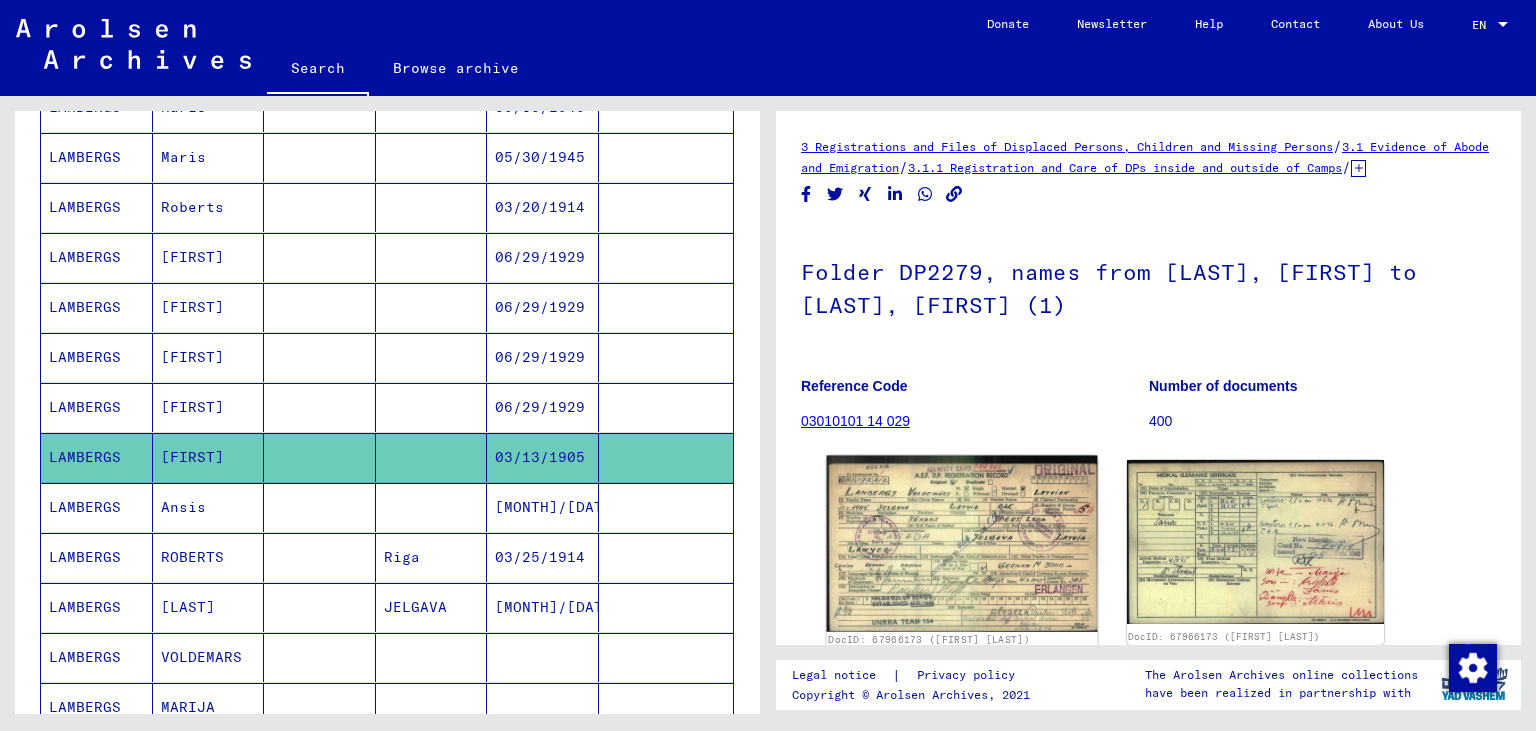 click 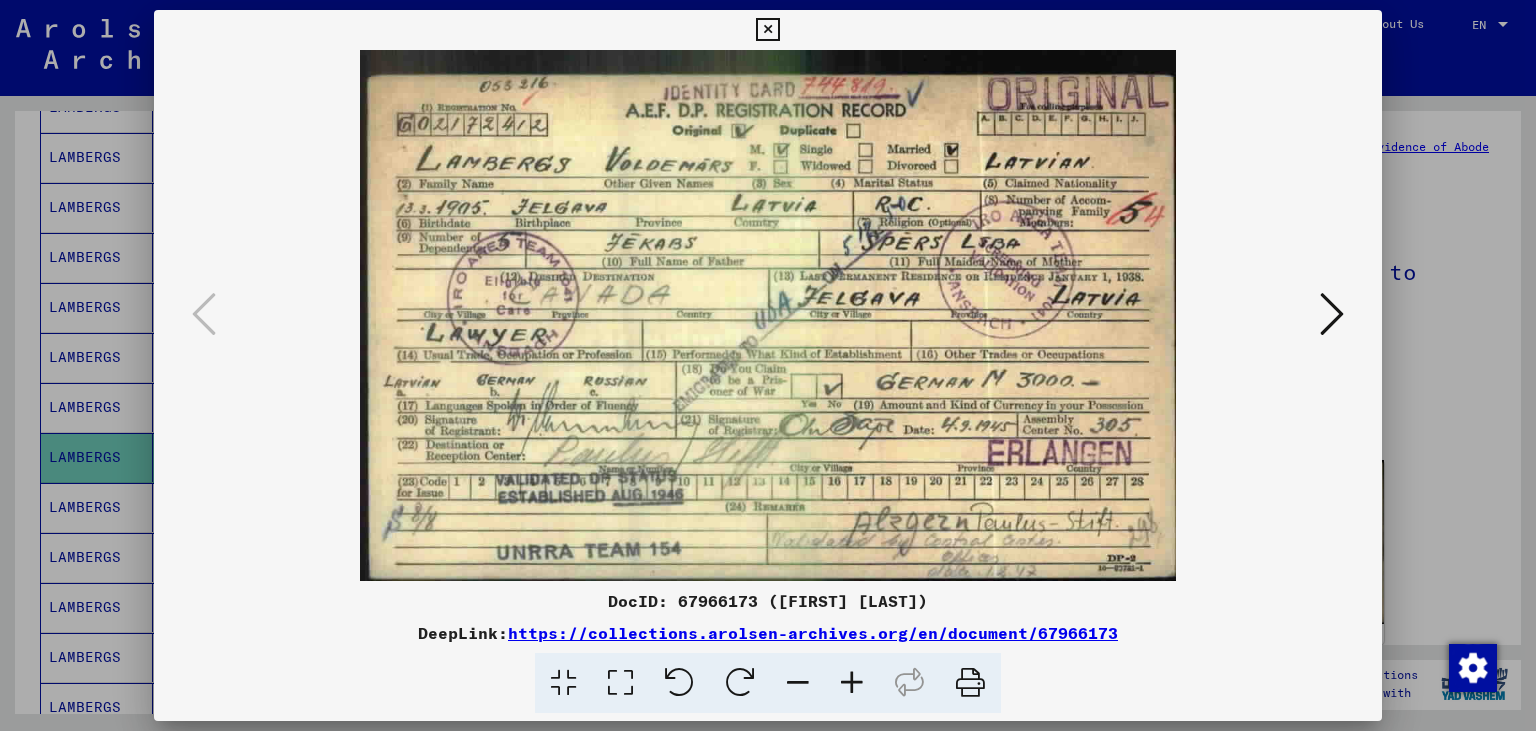 click at bounding box center [767, 30] 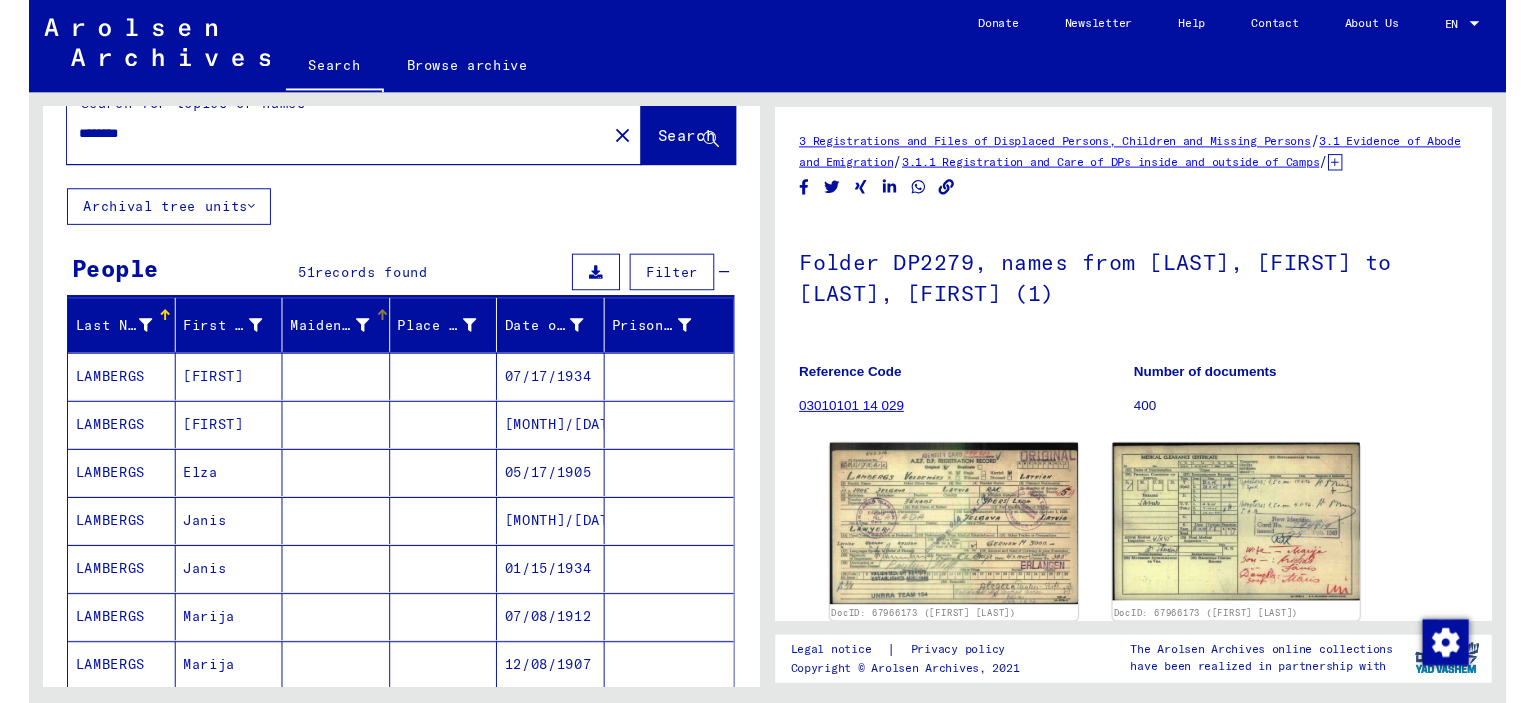 scroll, scrollTop: 0, scrollLeft: 0, axis: both 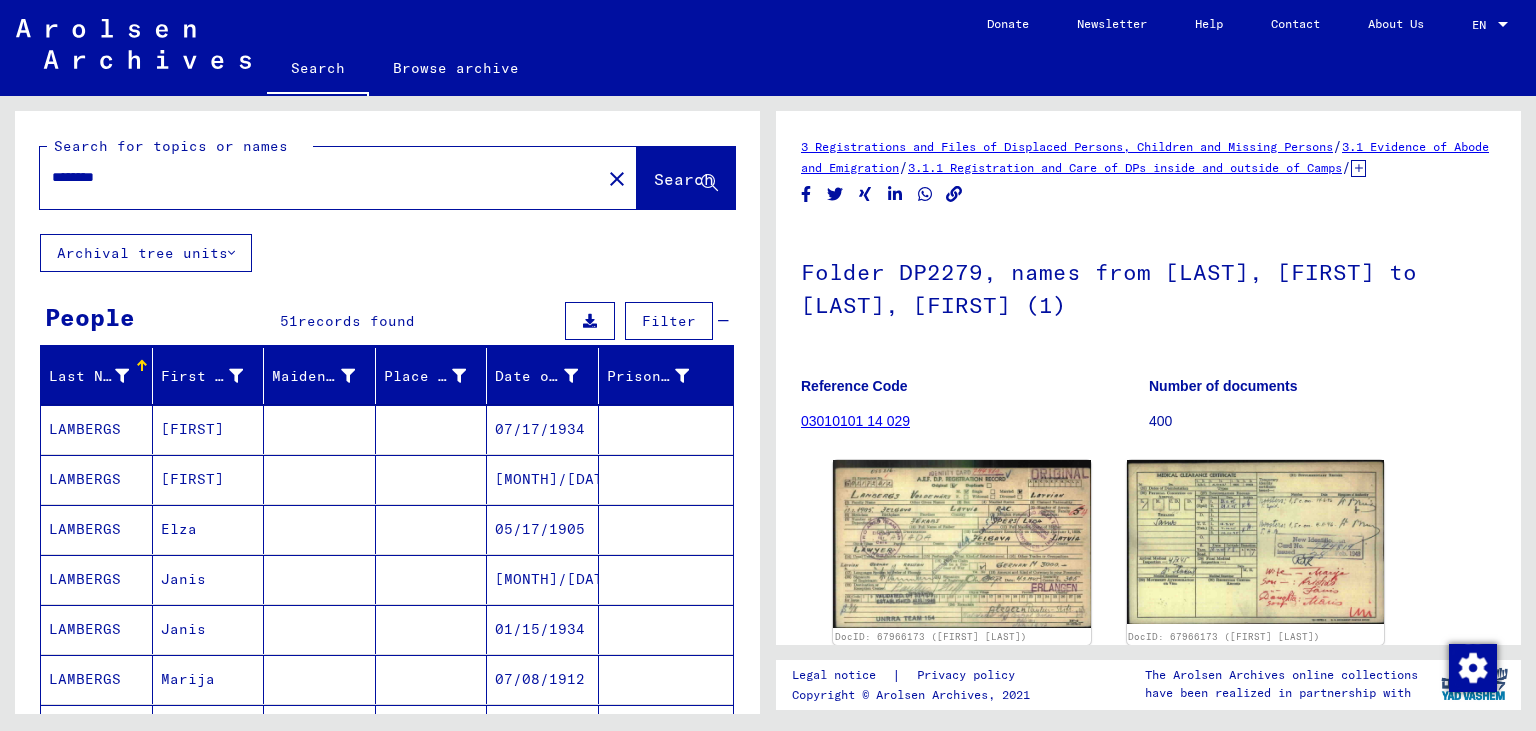 drag, startPoint x: 135, startPoint y: 174, endPoint x: 0, endPoint y: 123, distance: 144.31216 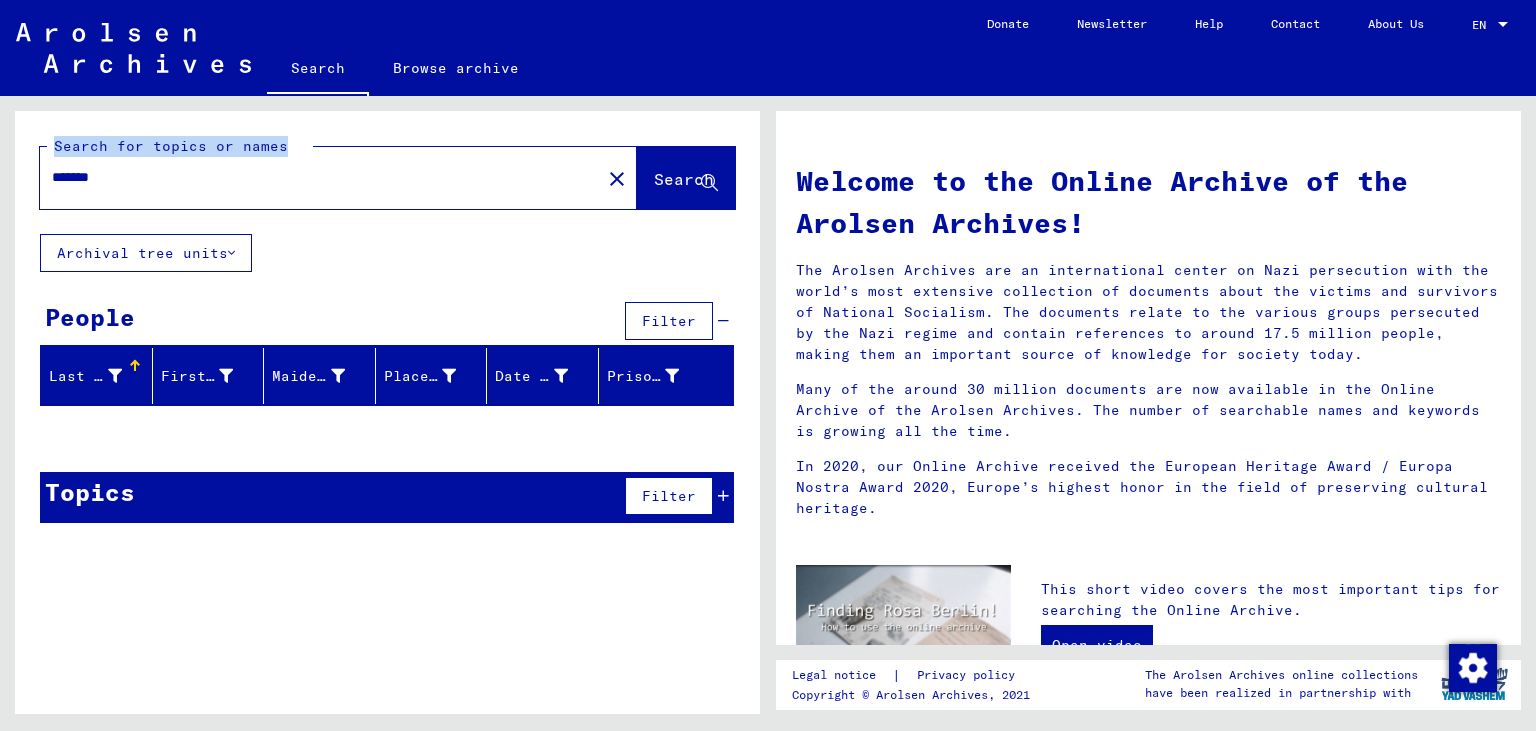 drag, startPoint x: 143, startPoint y: 162, endPoint x: 0, endPoint y: 107, distance: 153.21227 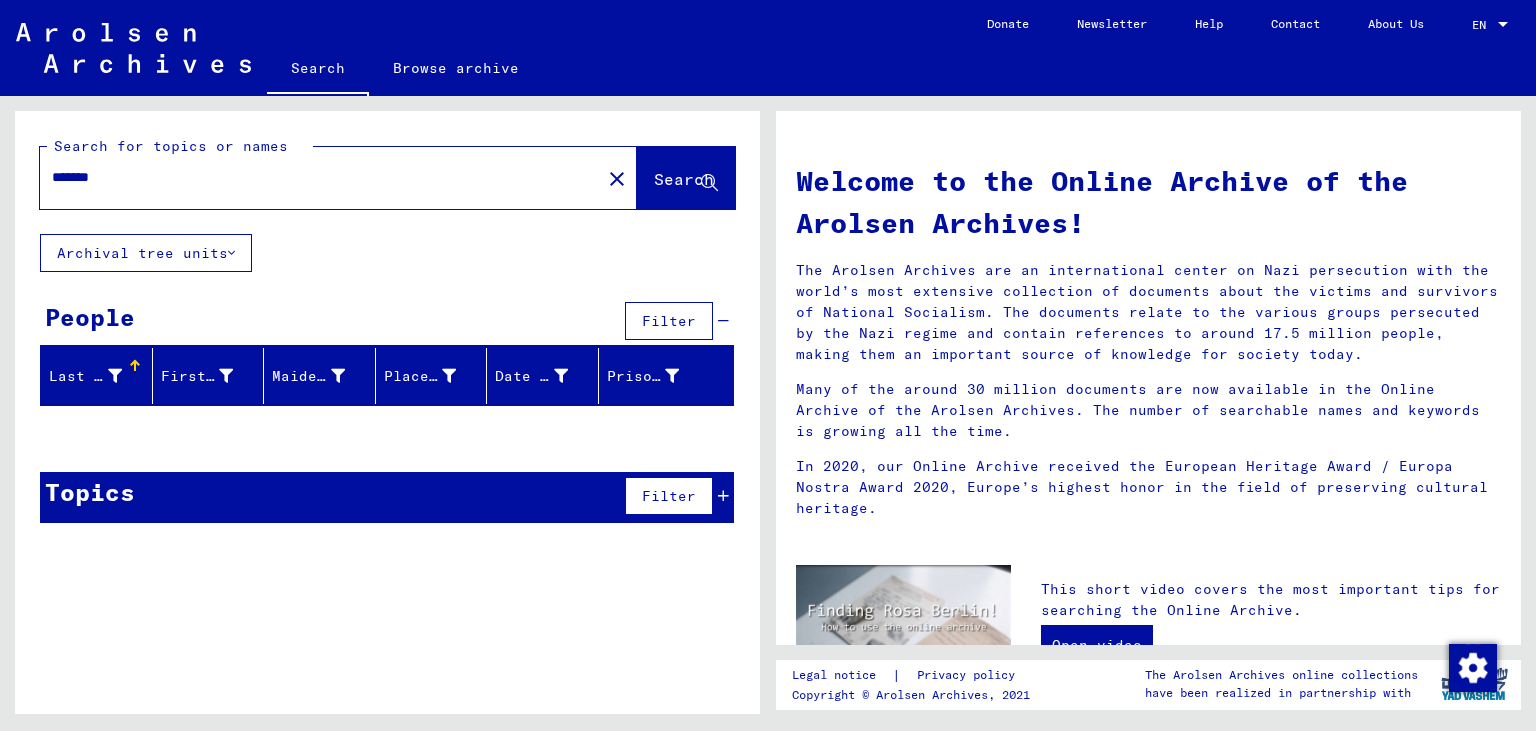 drag, startPoint x: 145, startPoint y: 177, endPoint x: 0, endPoint y: 93, distance: 167.57387 